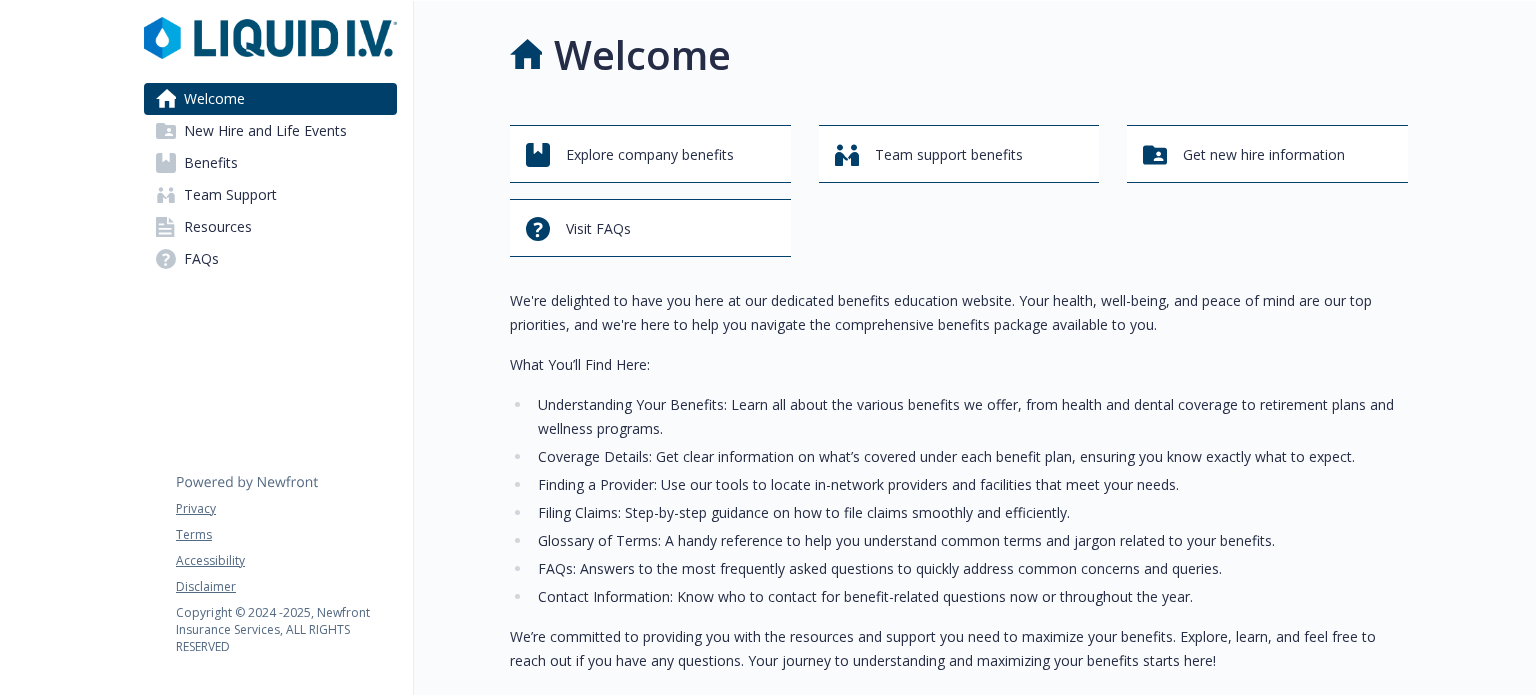 scroll, scrollTop: 0, scrollLeft: 0, axis: both 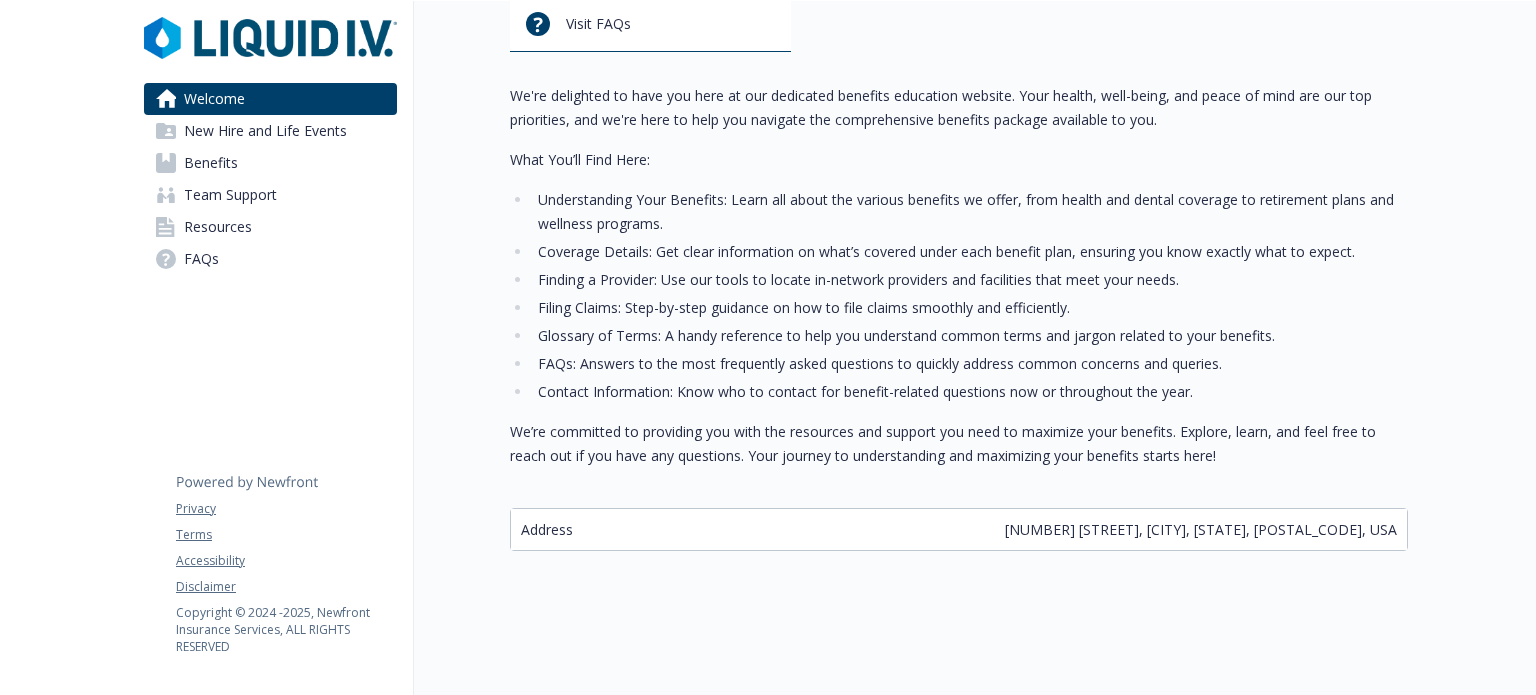 click on "New Hire and Life Events" at bounding box center [265, 131] 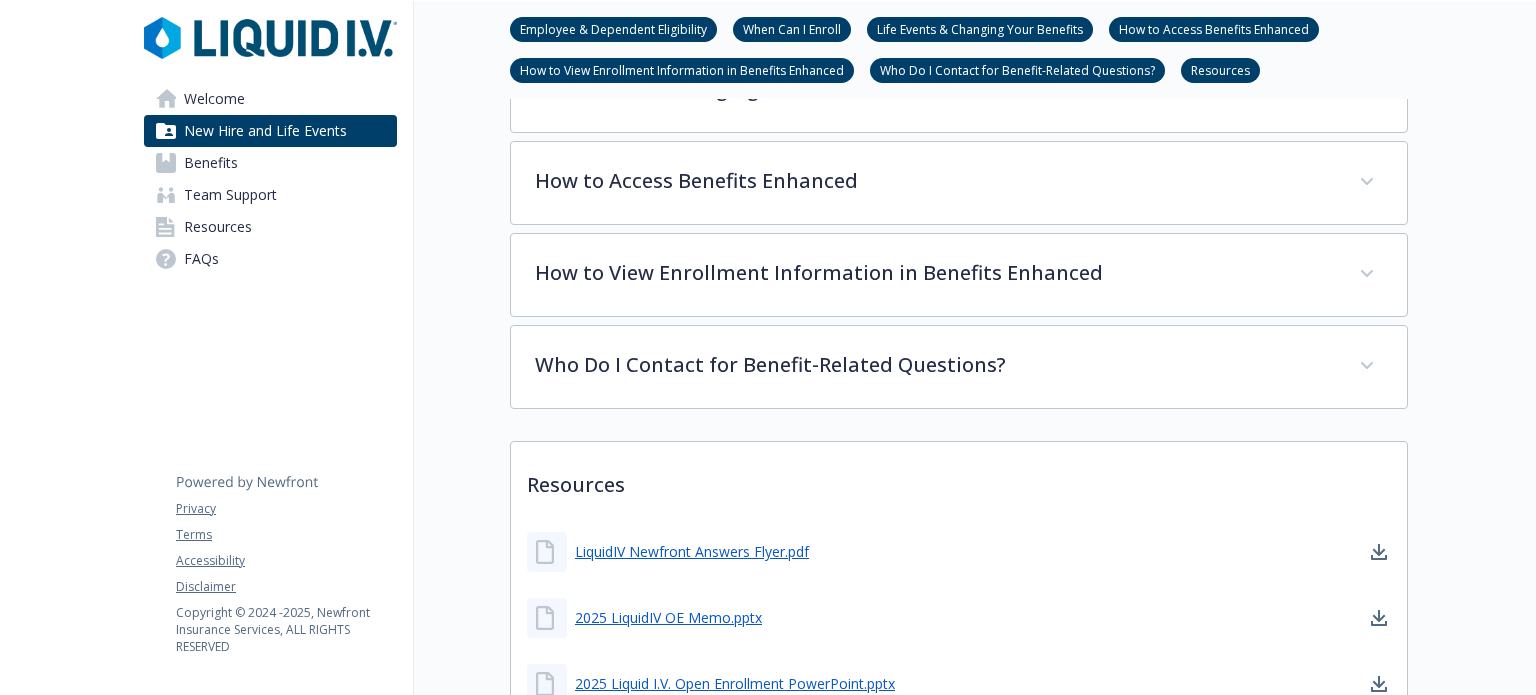 scroll, scrollTop: 719, scrollLeft: 0, axis: vertical 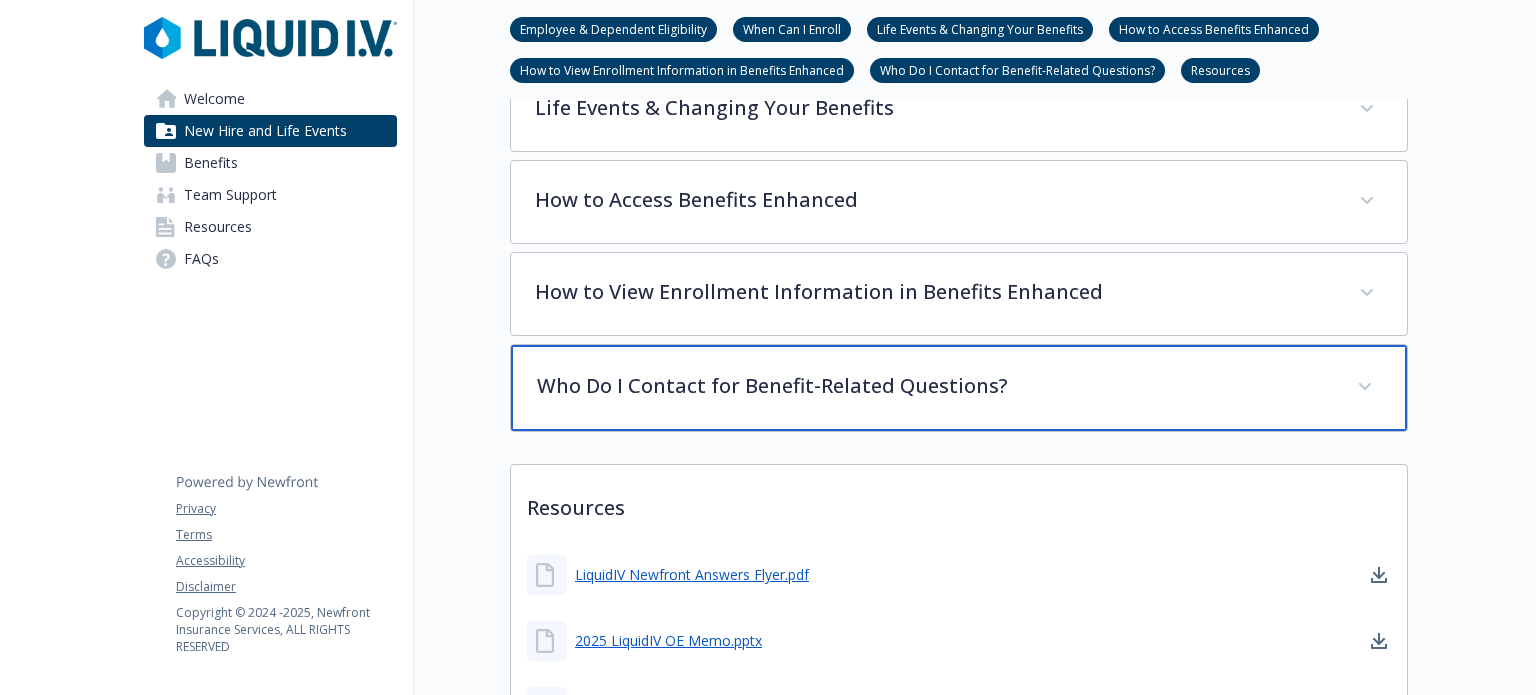 click on "Who Do I Contact for Benefit-Related Questions?" at bounding box center [935, 386] 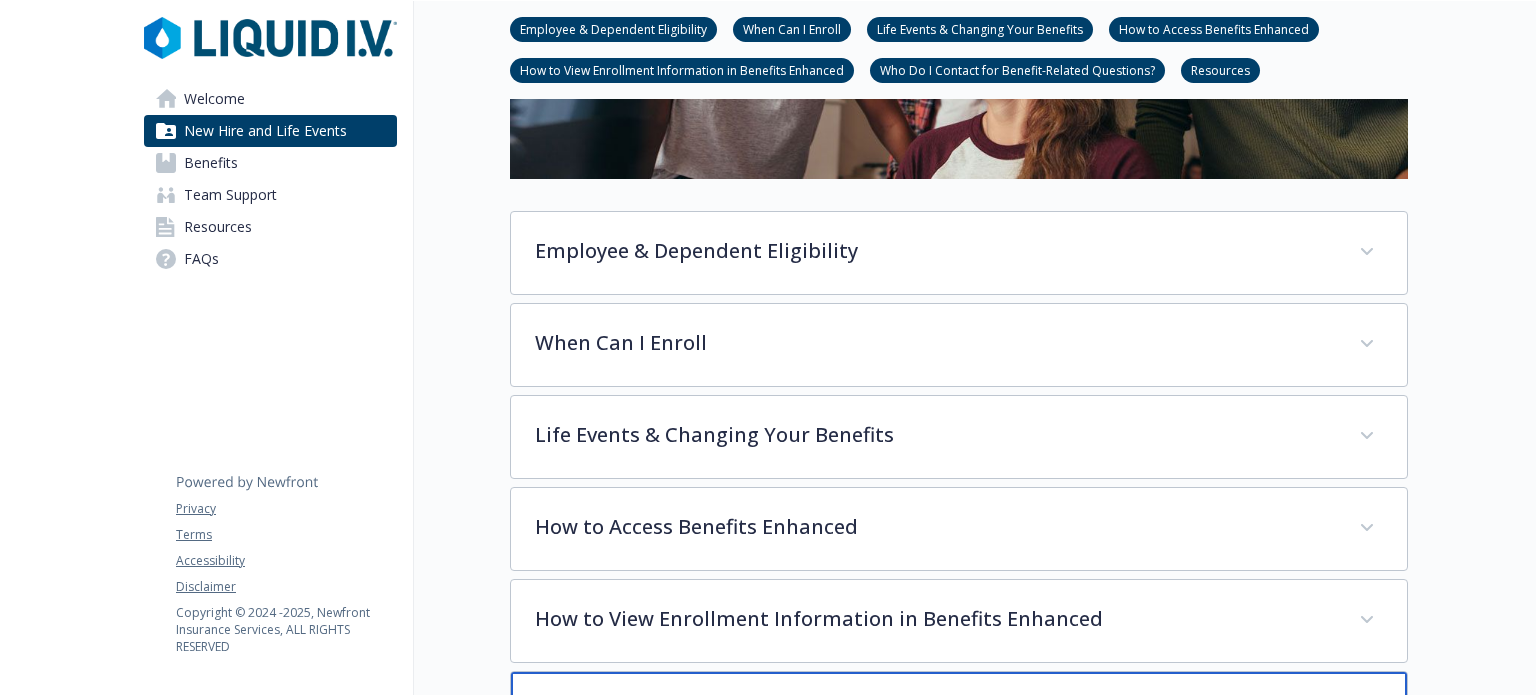scroll, scrollTop: 500, scrollLeft: 0, axis: vertical 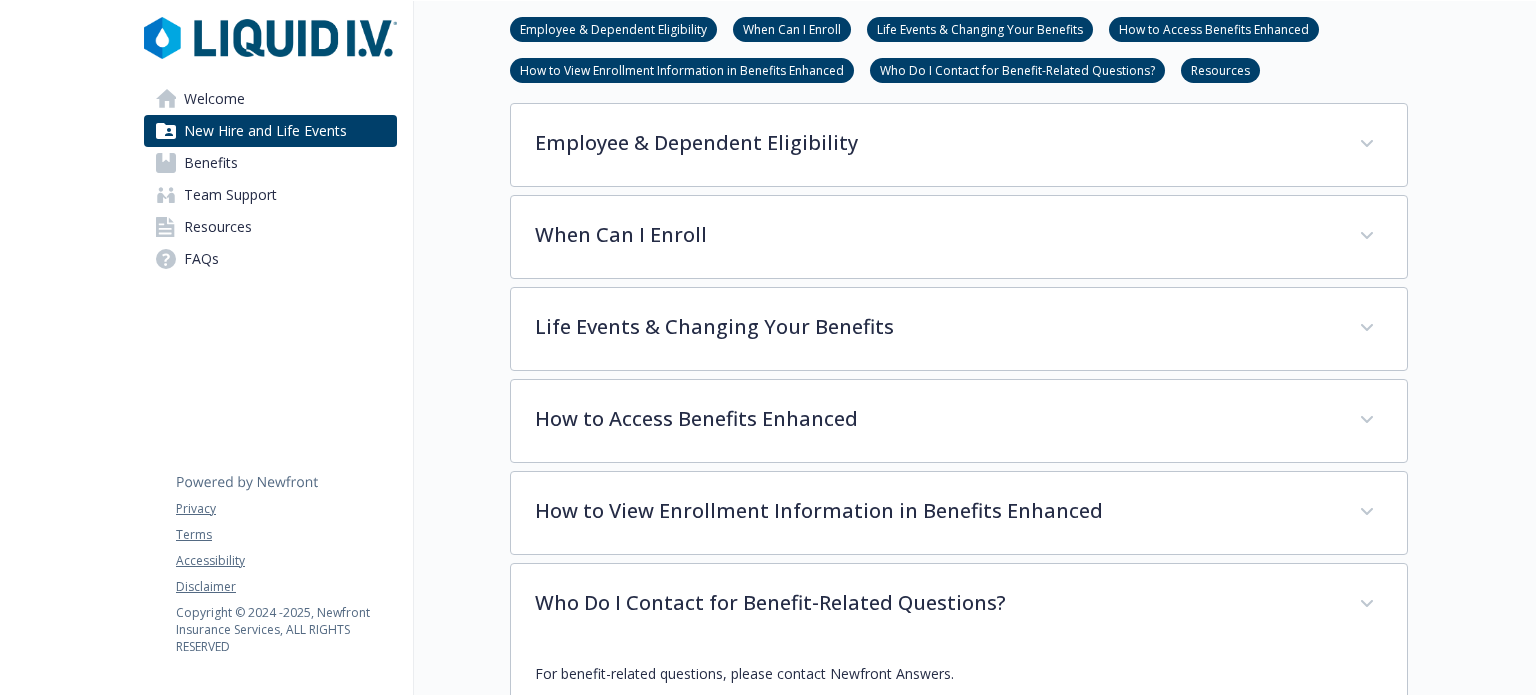 click on "Benefits" at bounding box center [211, 163] 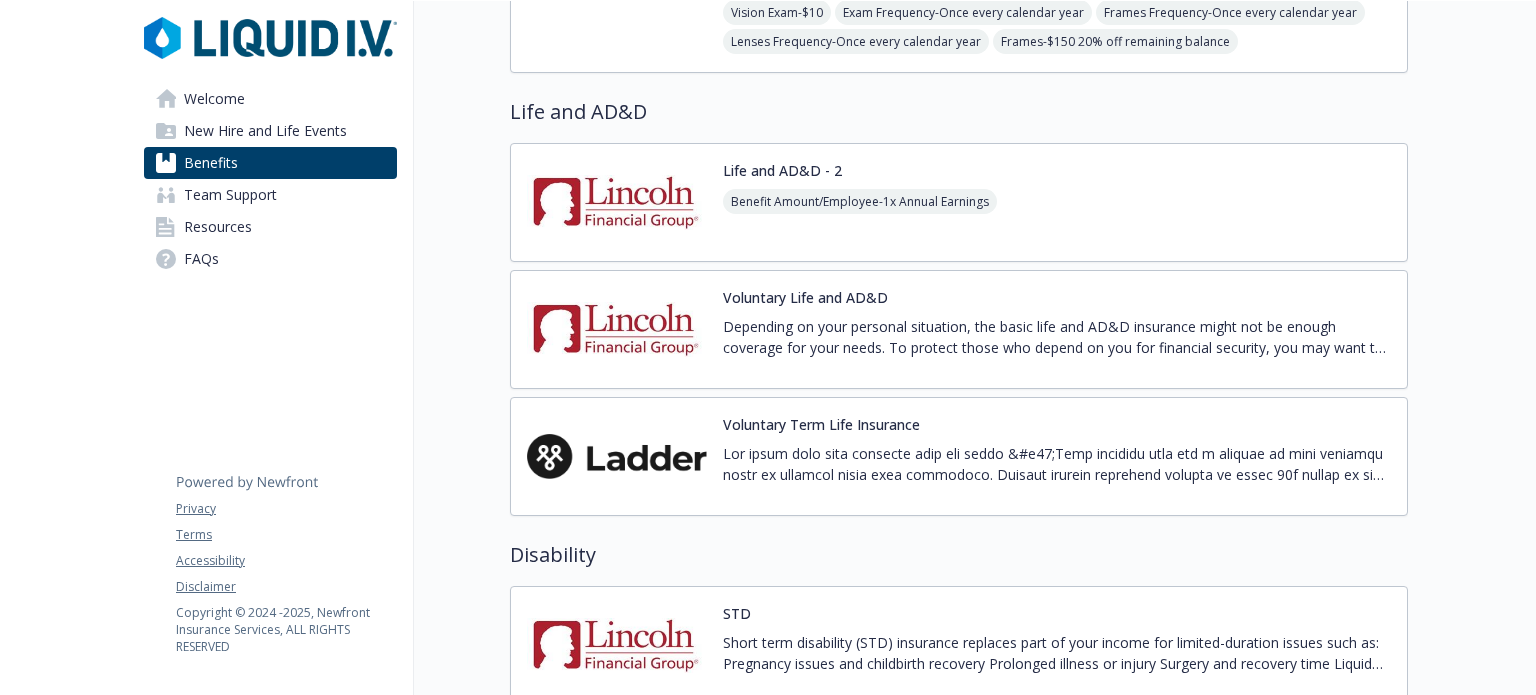 scroll, scrollTop: 1300, scrollLeft: 0, axis: vertical 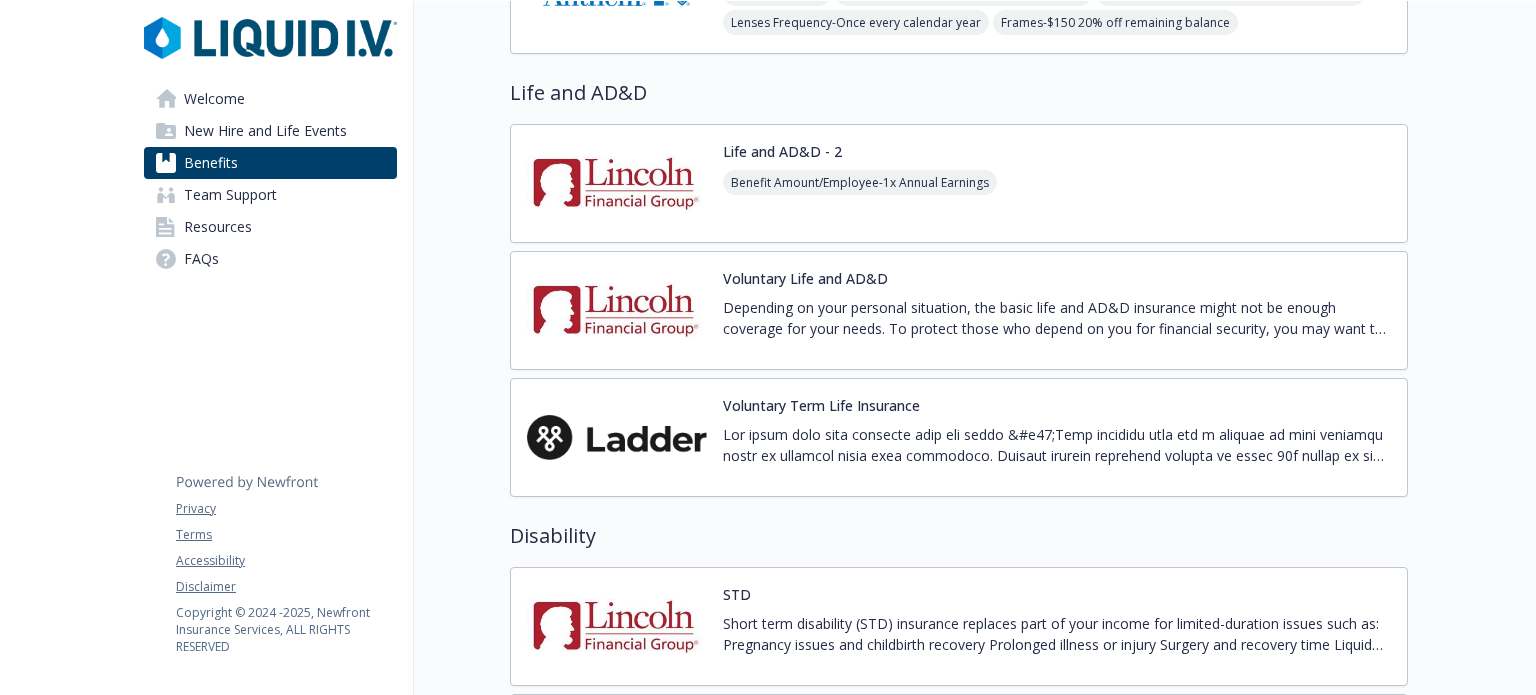 click at bounding box center [617, 183] 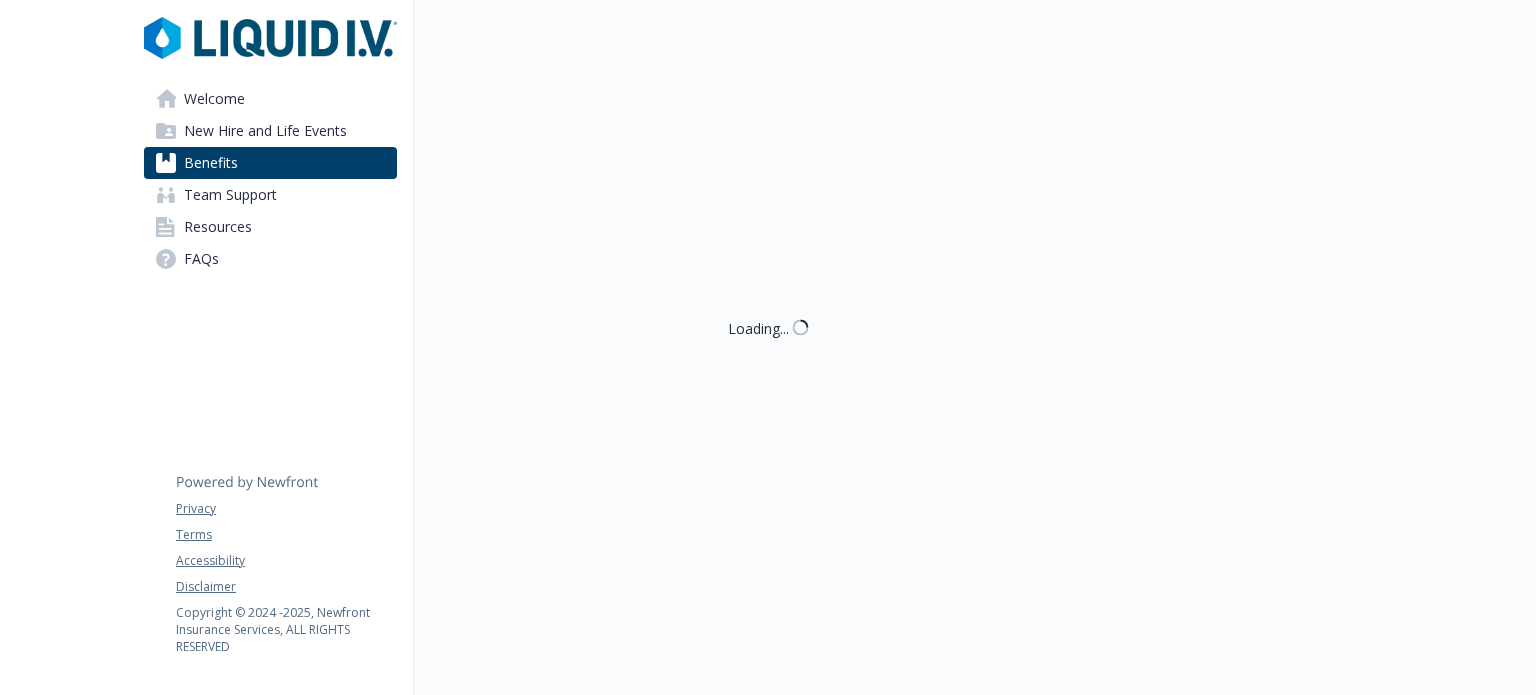scroll, scrollTop: 1300, scrollLeft: 0, axis: vertical 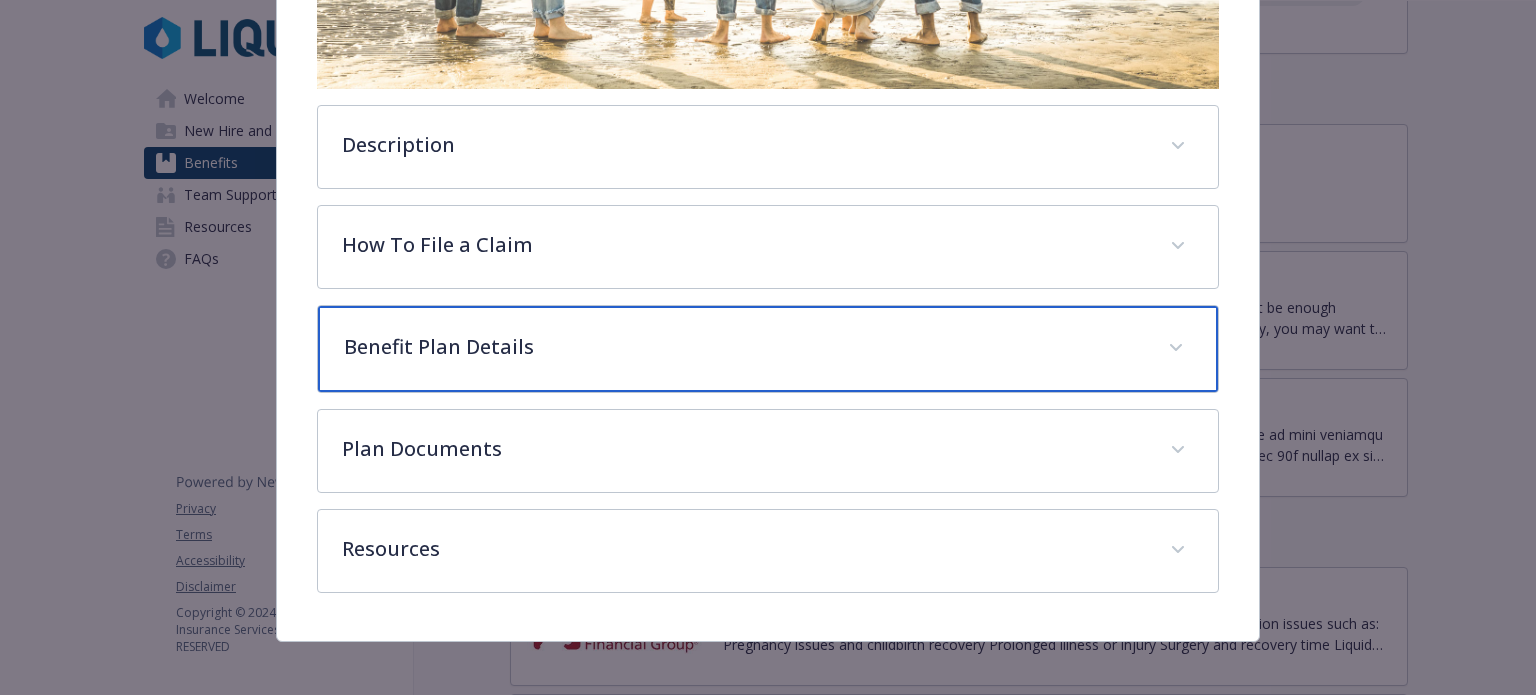 click on "Benefit Plan Details" at bounding box center (743, 347) 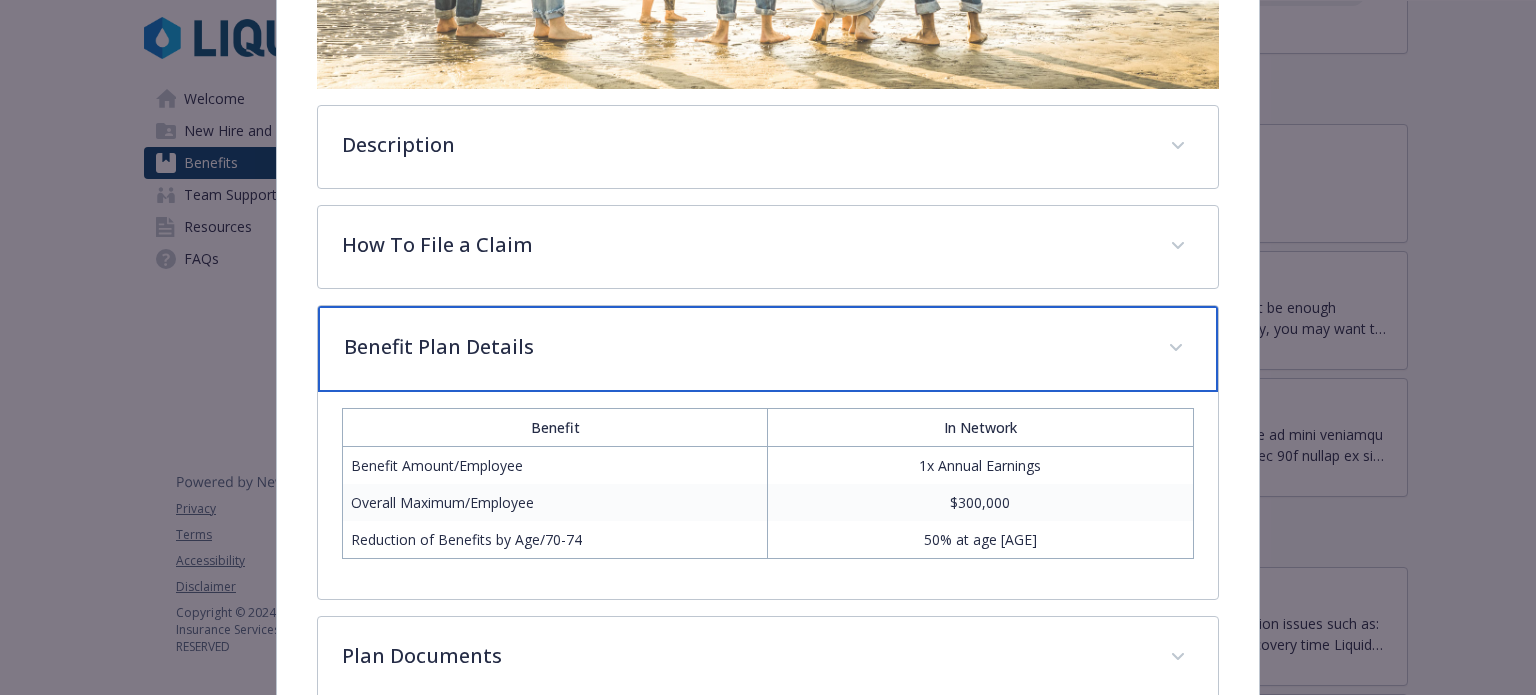 scroll, scrollTop: 630, scrollLeft: 0, axis: vertical 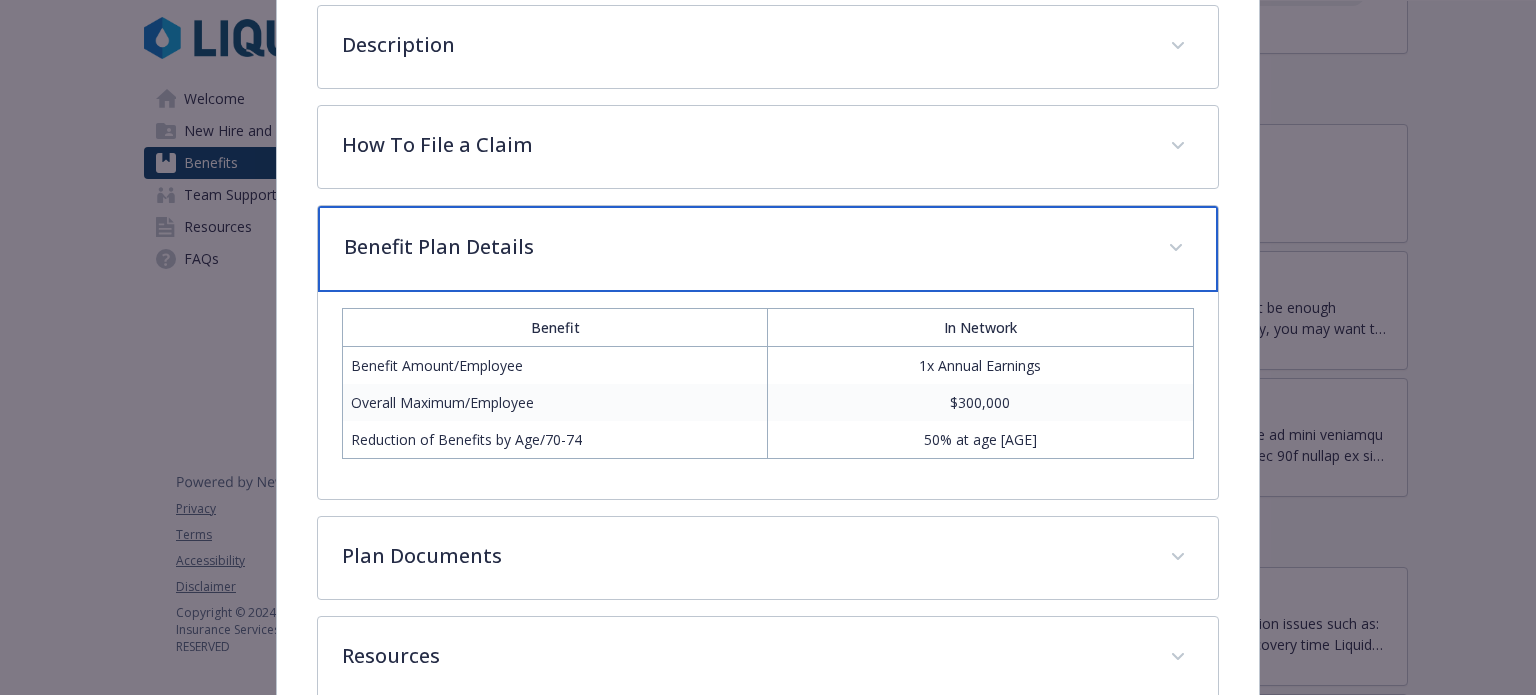 click on "Benefit Plan Details" at bounding box center [743, 247] 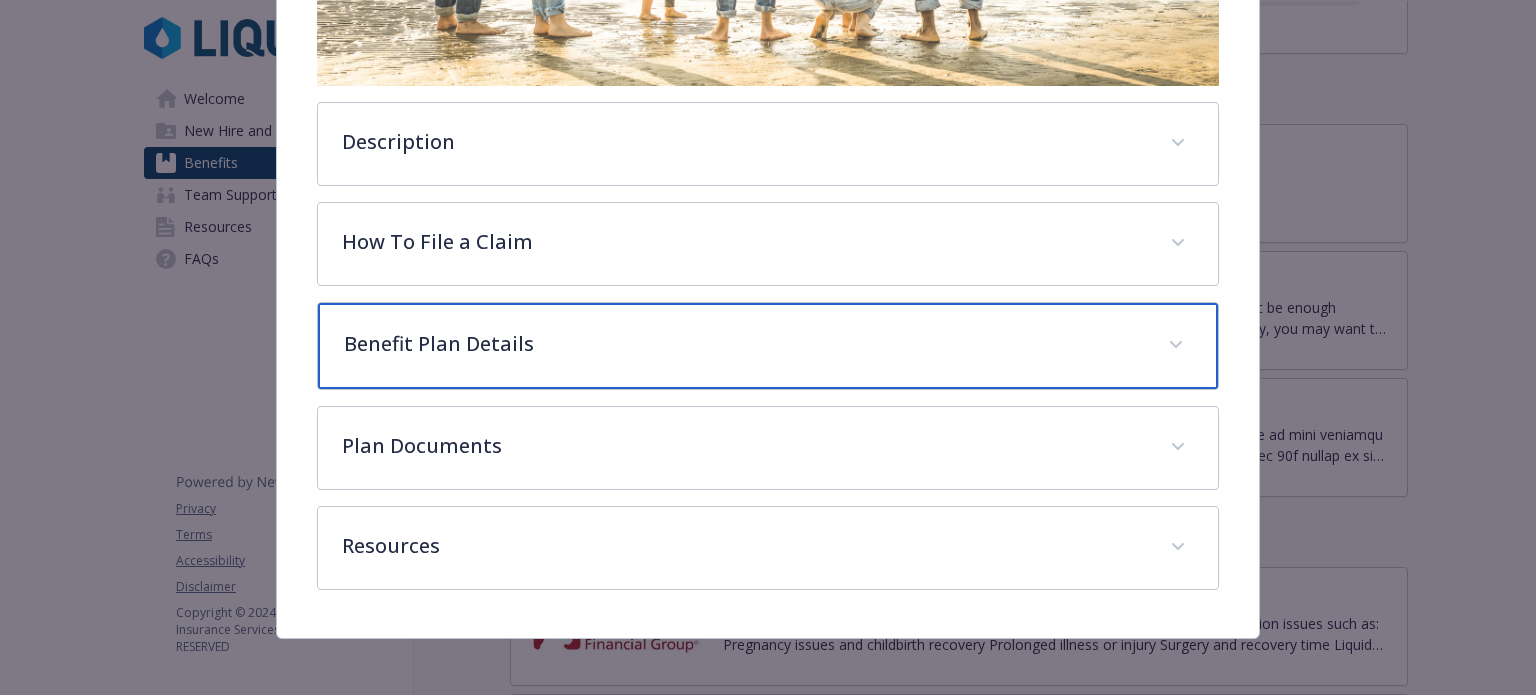 scroll, scrollTop: 533, scrollLeft: 0, axis: vertical 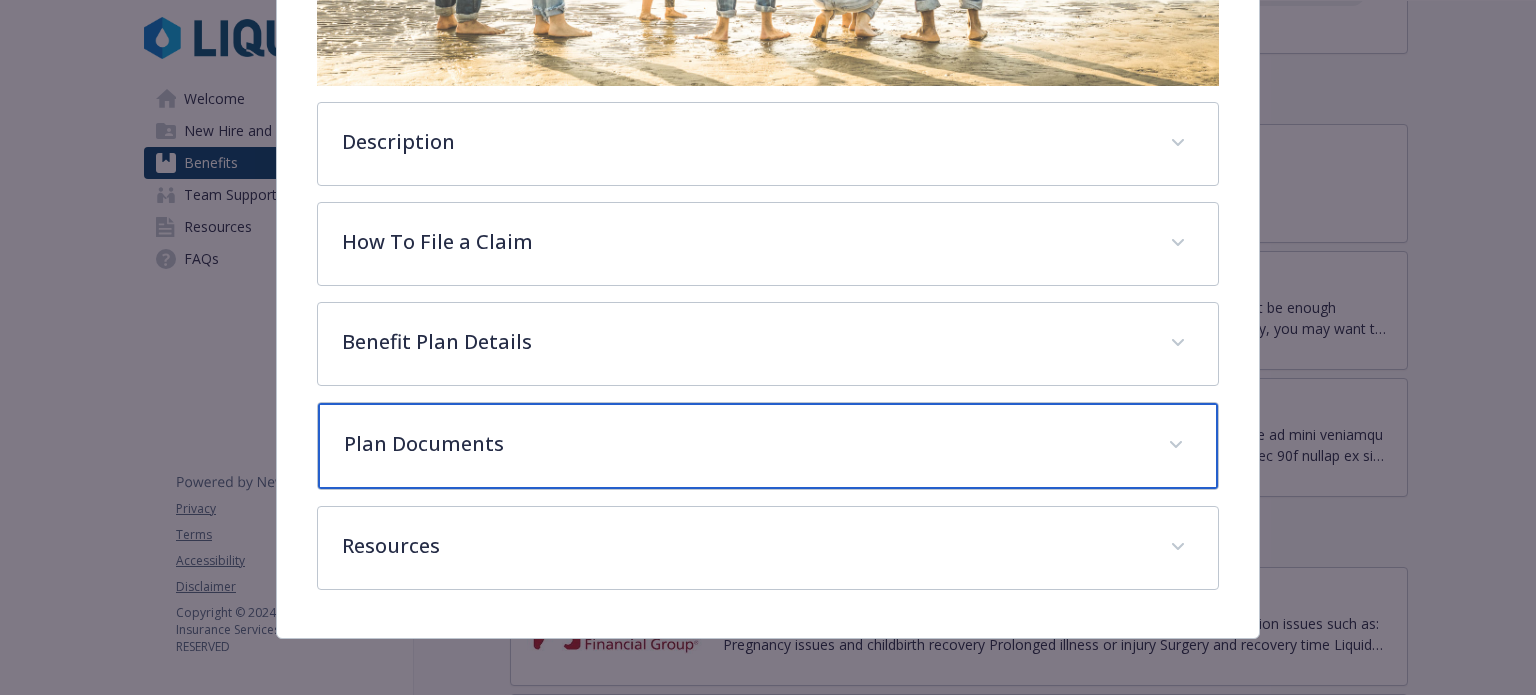 click on "Plan Documents" at bounding box center (743, 444) 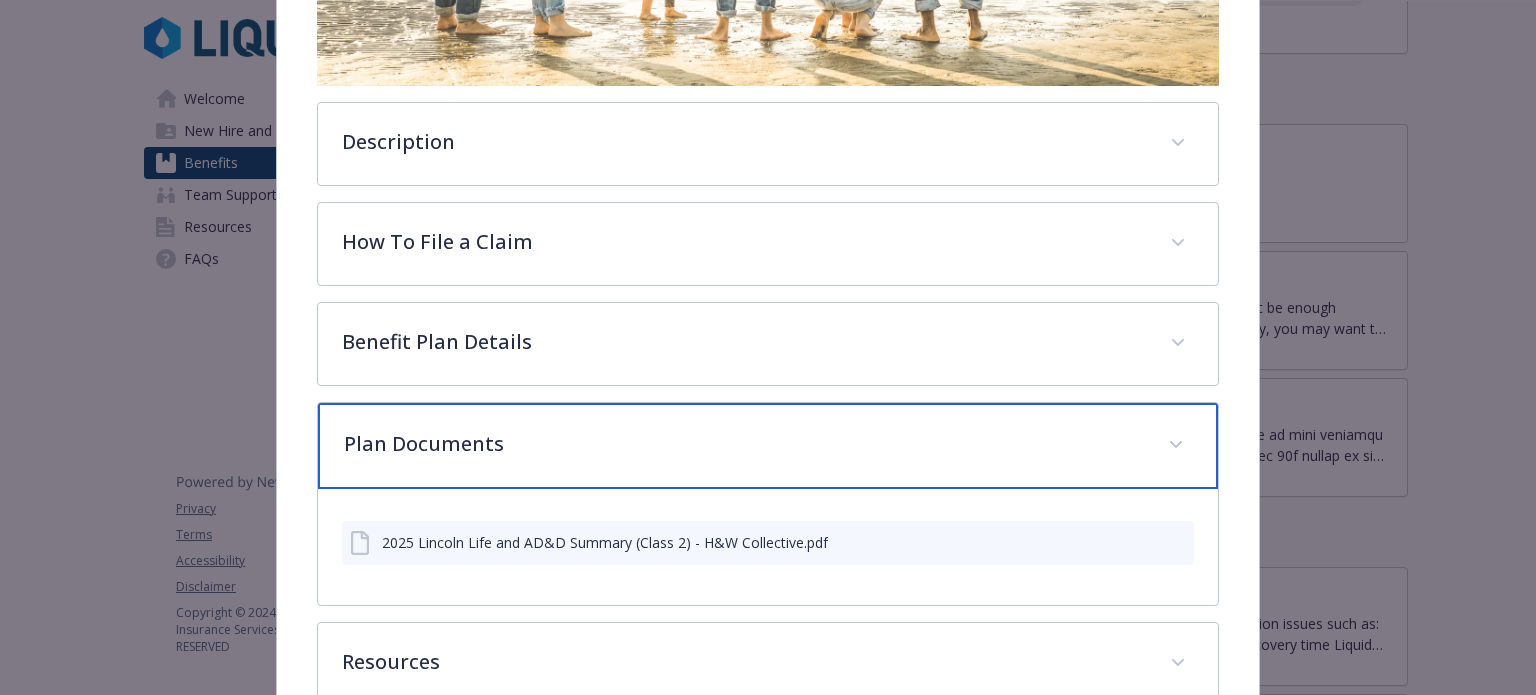scroll, scrollTop: 633, scrollLeft: 0, axis: vertical 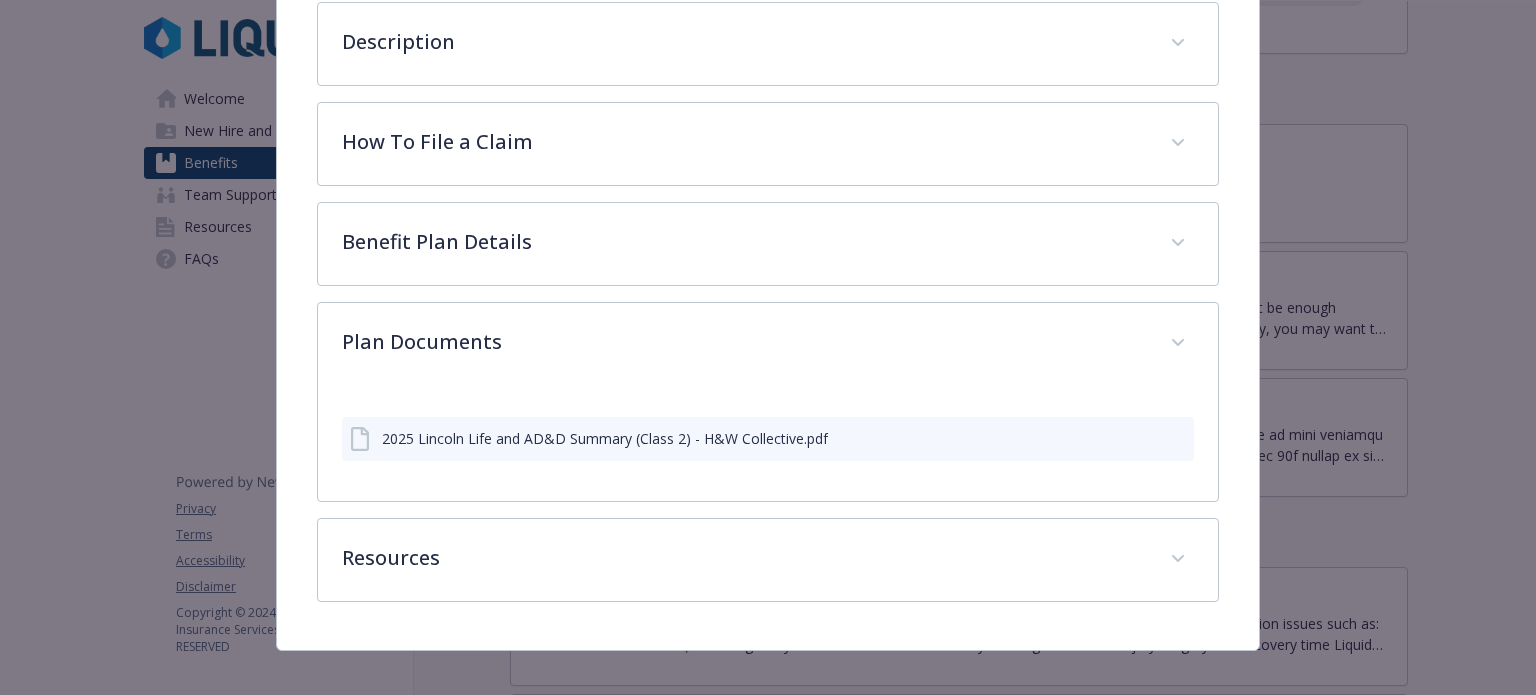 click on "2025 Lincoln Life and AD&D Summary (Class 2) - H&W Collective.pdf" at bounding box center (605, 438) 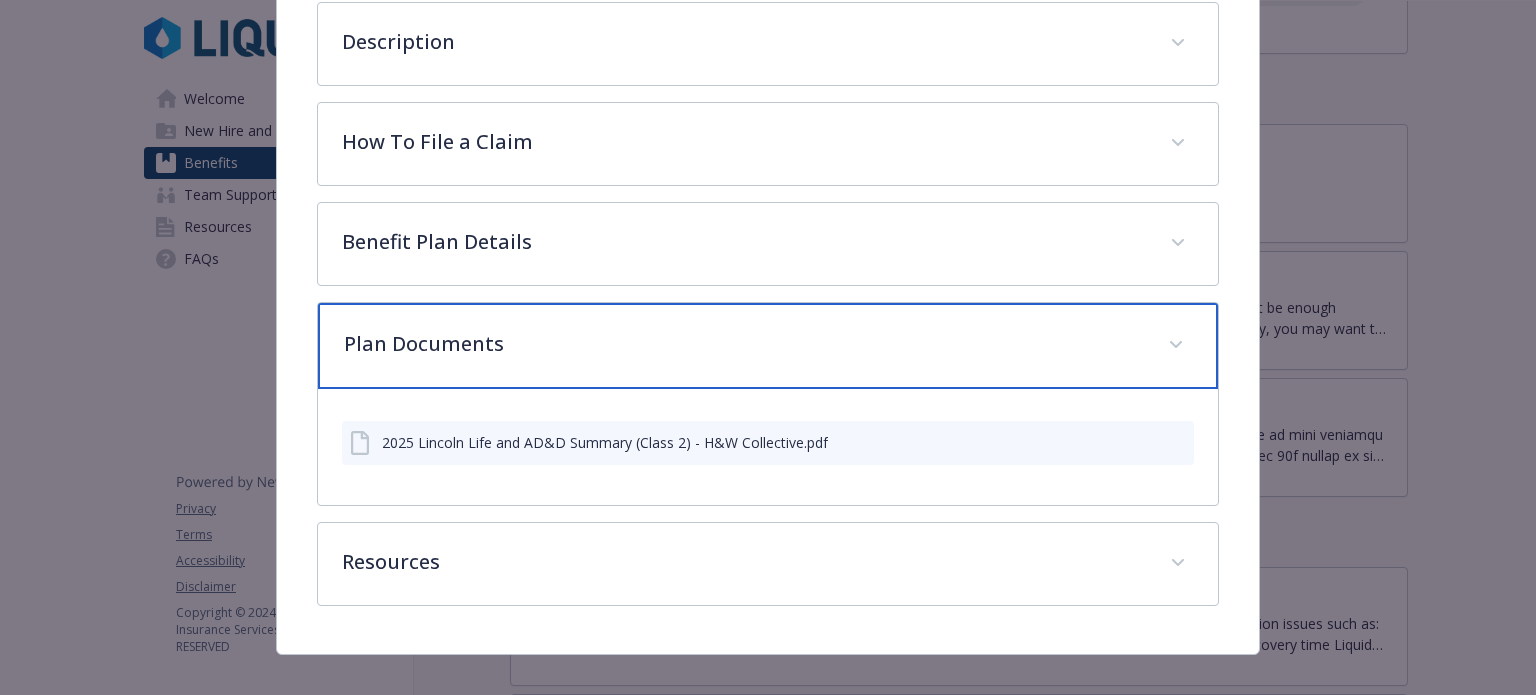 click on "Plan Documents" at bounding box center [743, 344] 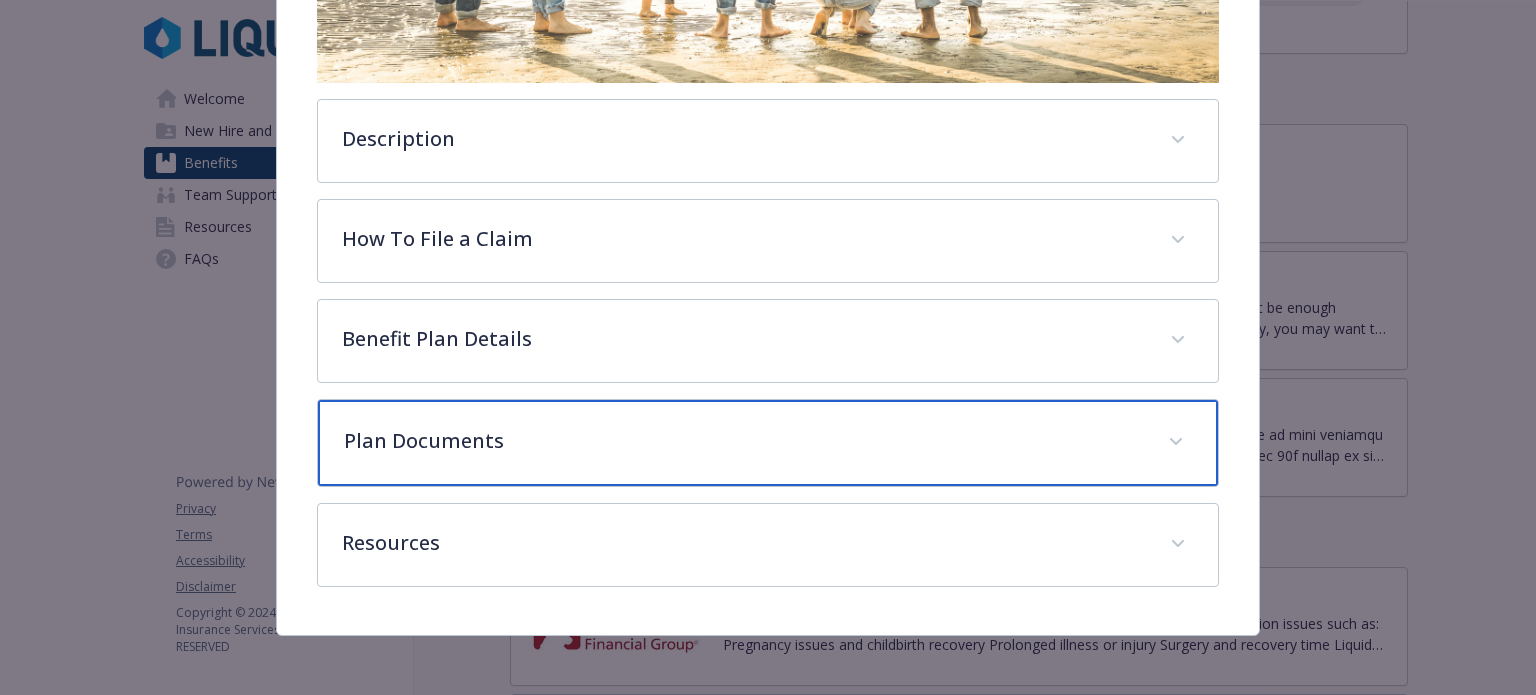scroll, scrollTop: 533, scrollLeft: 0, axis: vertical 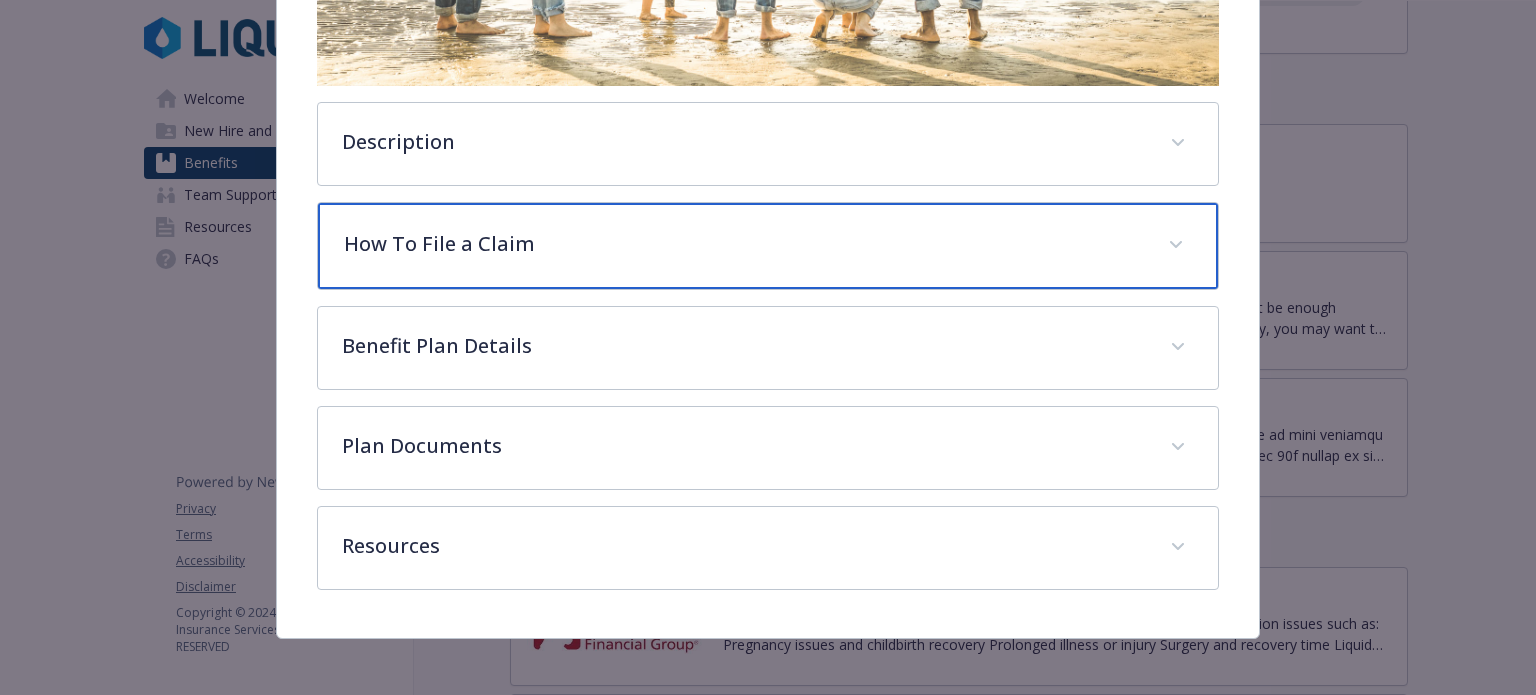 click on "How To File a Claim" at bounding box center (767, 246) 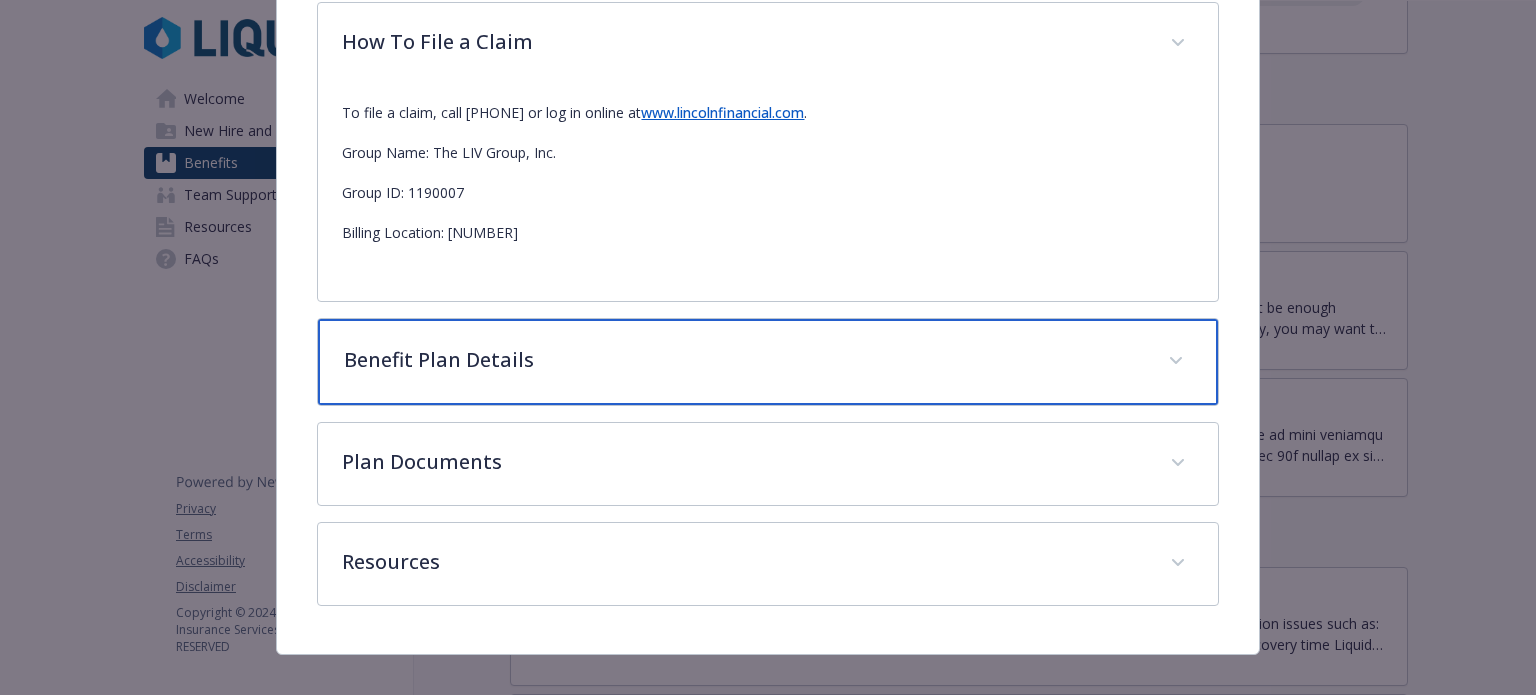 click on "Benefit Plan Details" at bounding box center [767, 362] 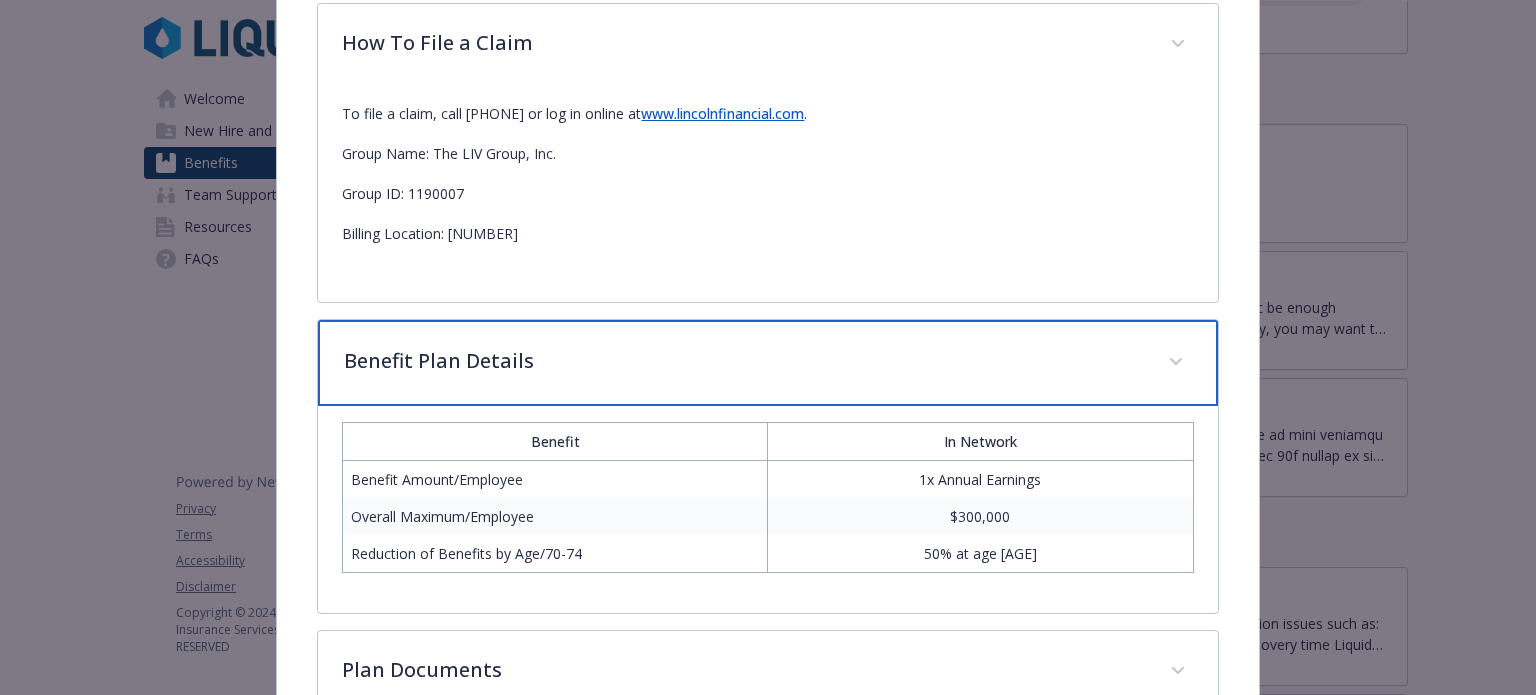 click on "Benefit Plan Details" at bounding box center [743, 361] 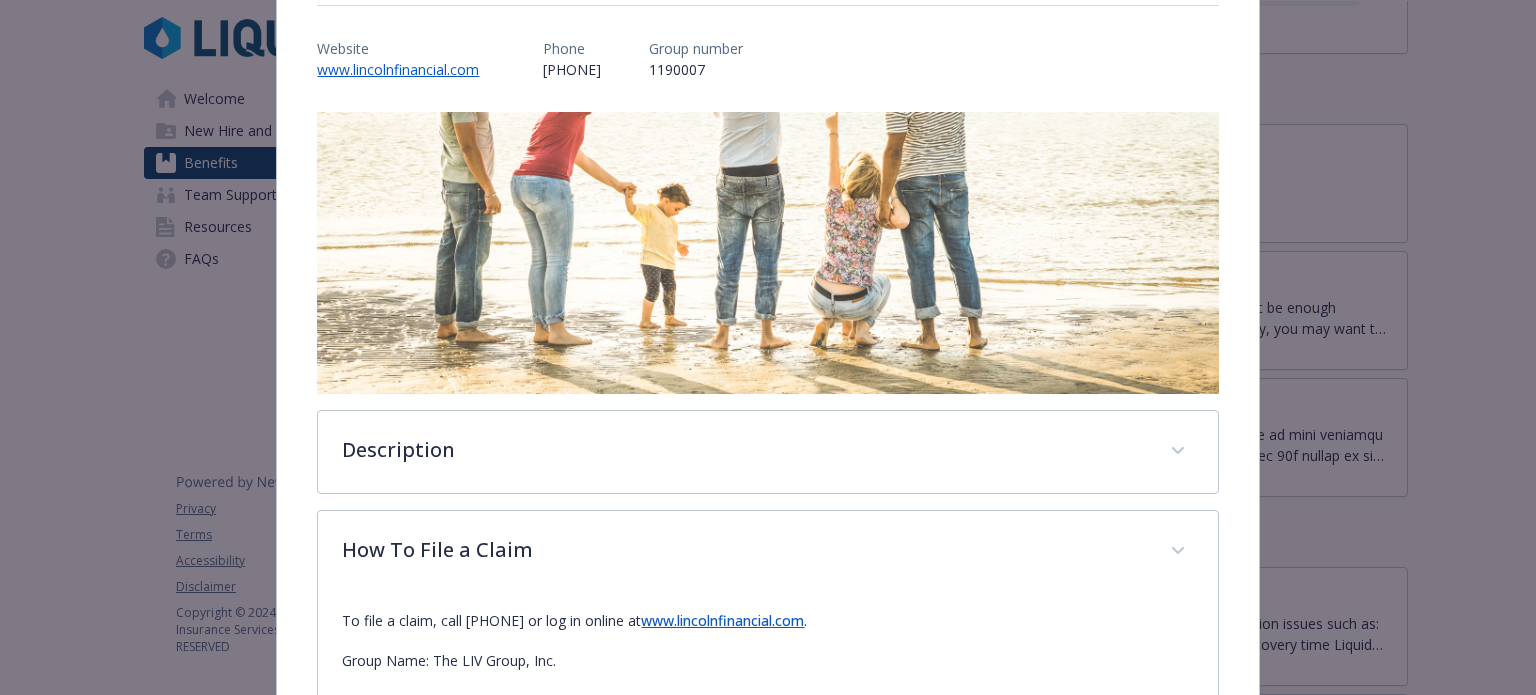 scroll, scrollTop: 432, scrollLeft: 0, axis: vertical 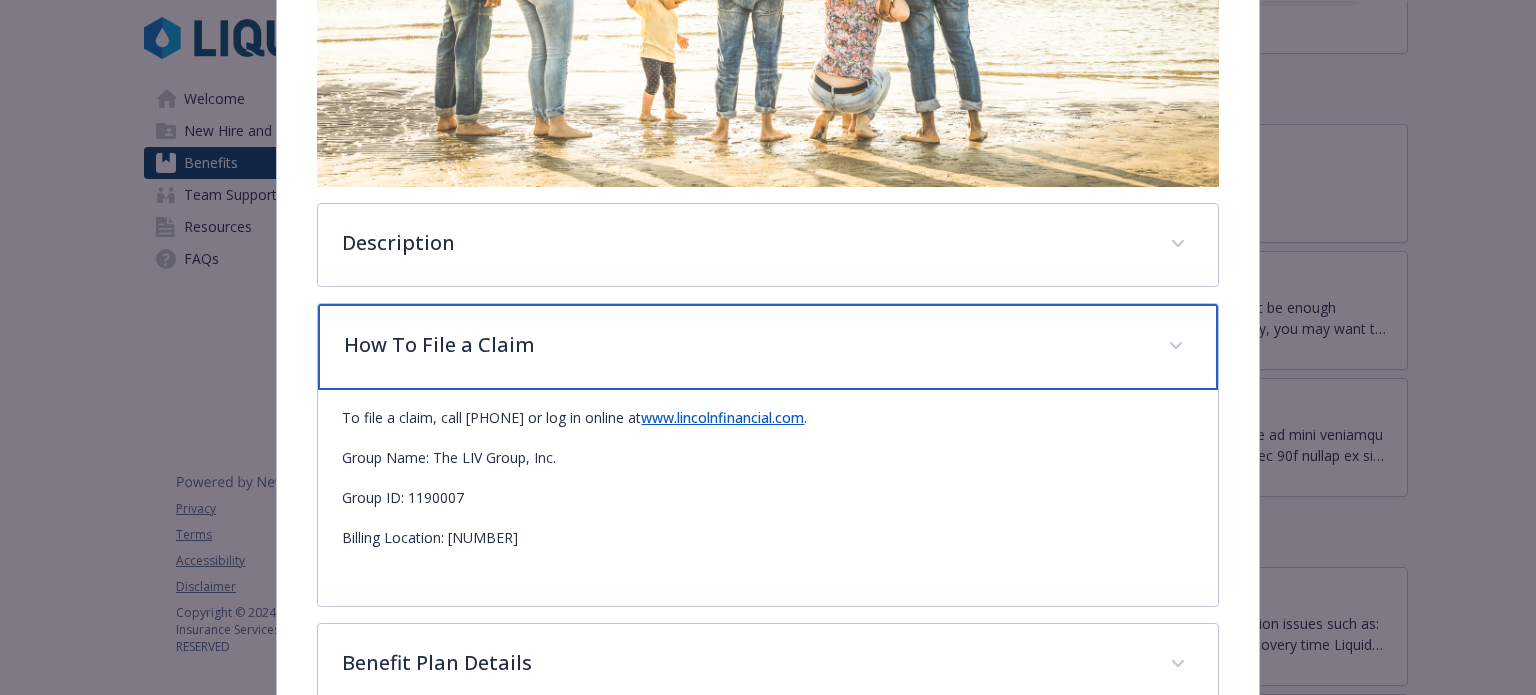 click on "How To File a Claim" at bounding box center (767, 347) 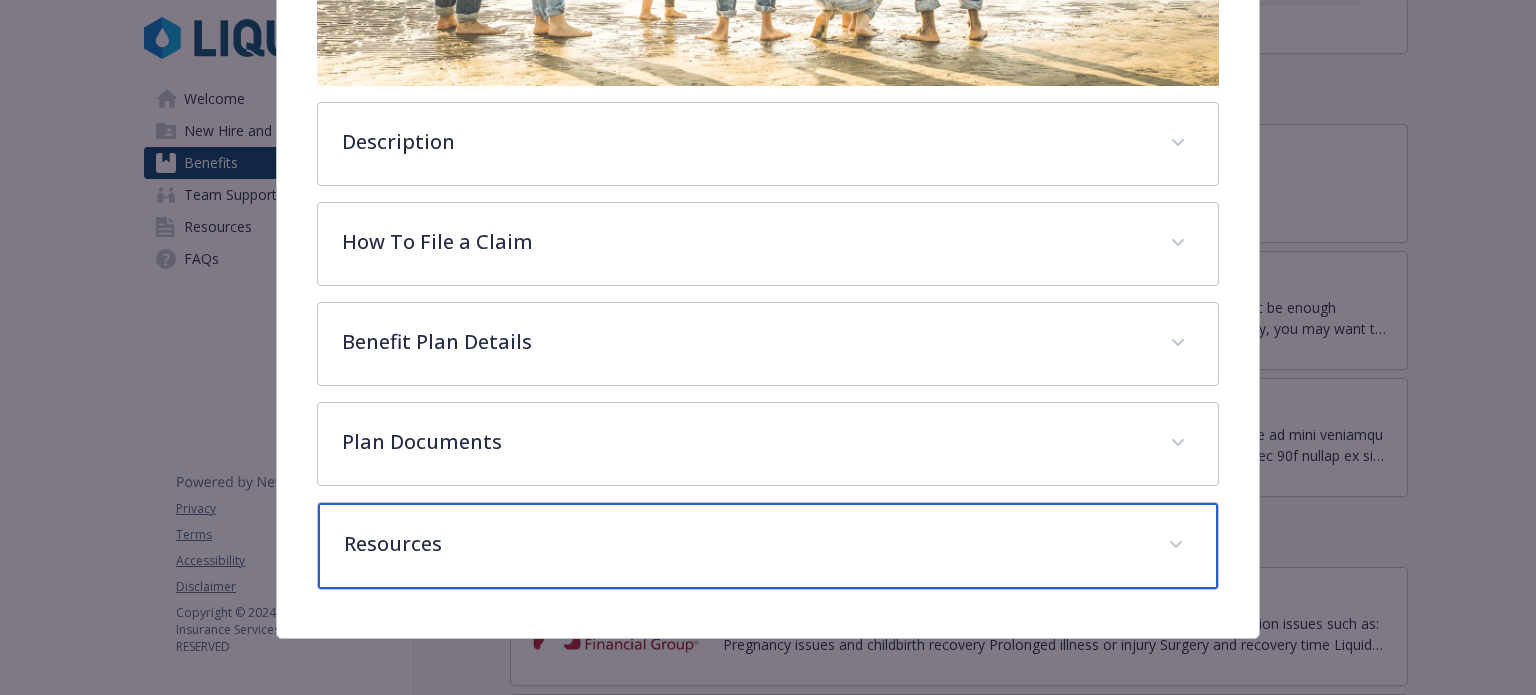 click on "Resources" at bounding box center [743, 544] 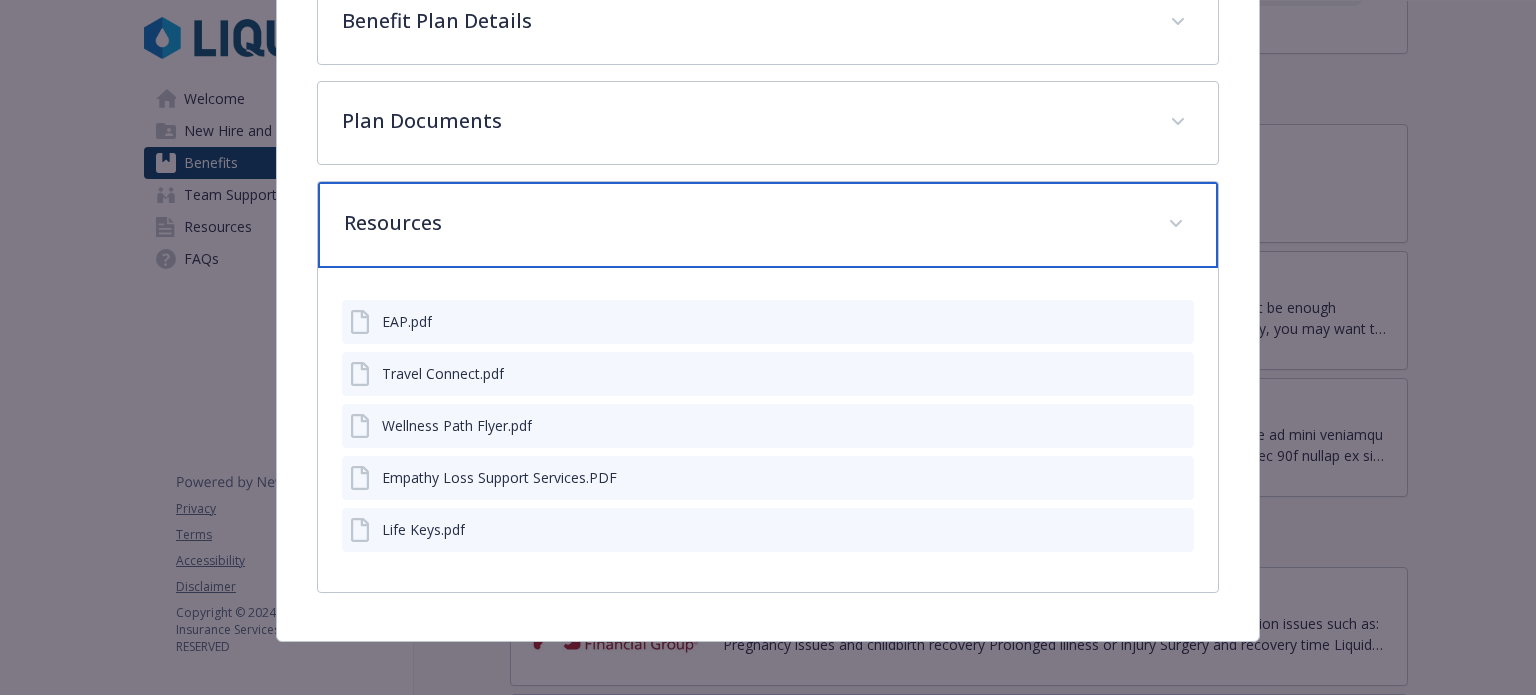 scroll, scrollTop: 857, scrollLeft: 0, axis: vertical 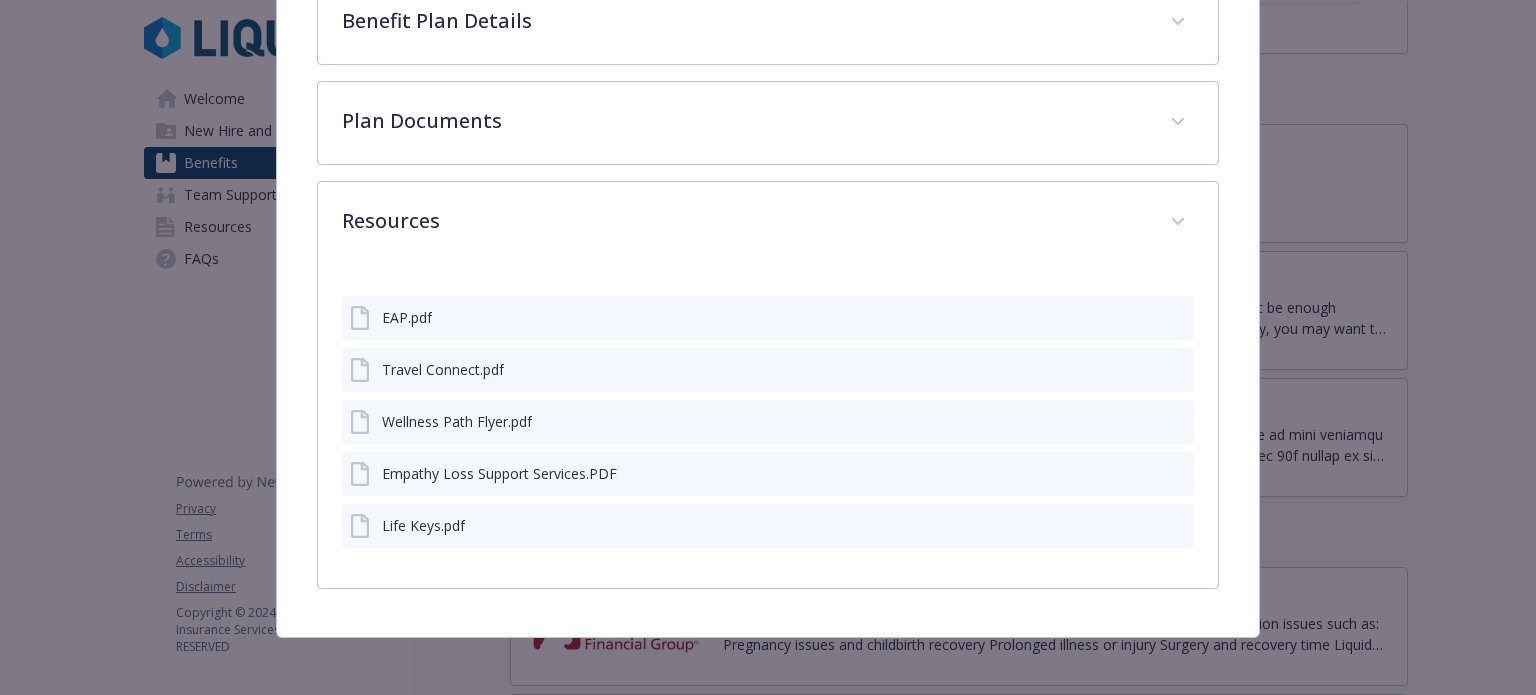 click 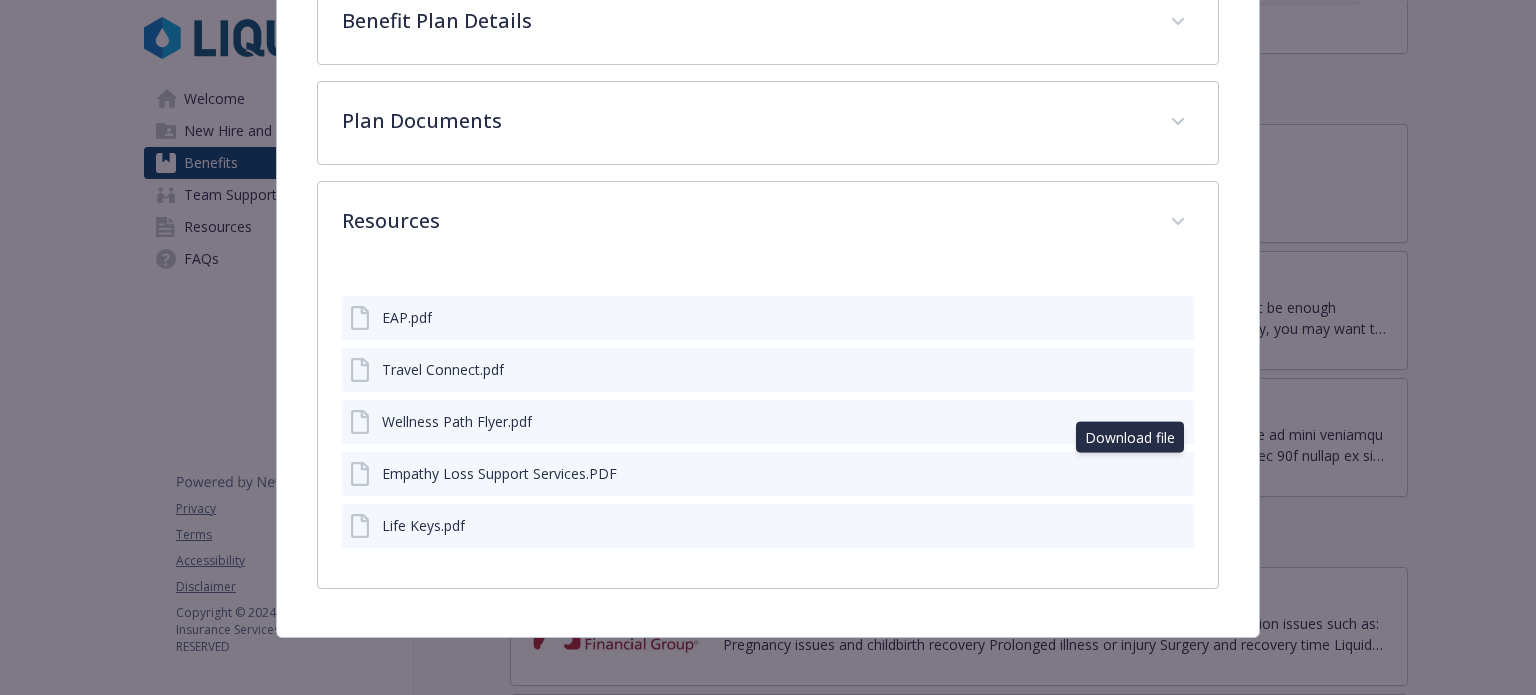 click 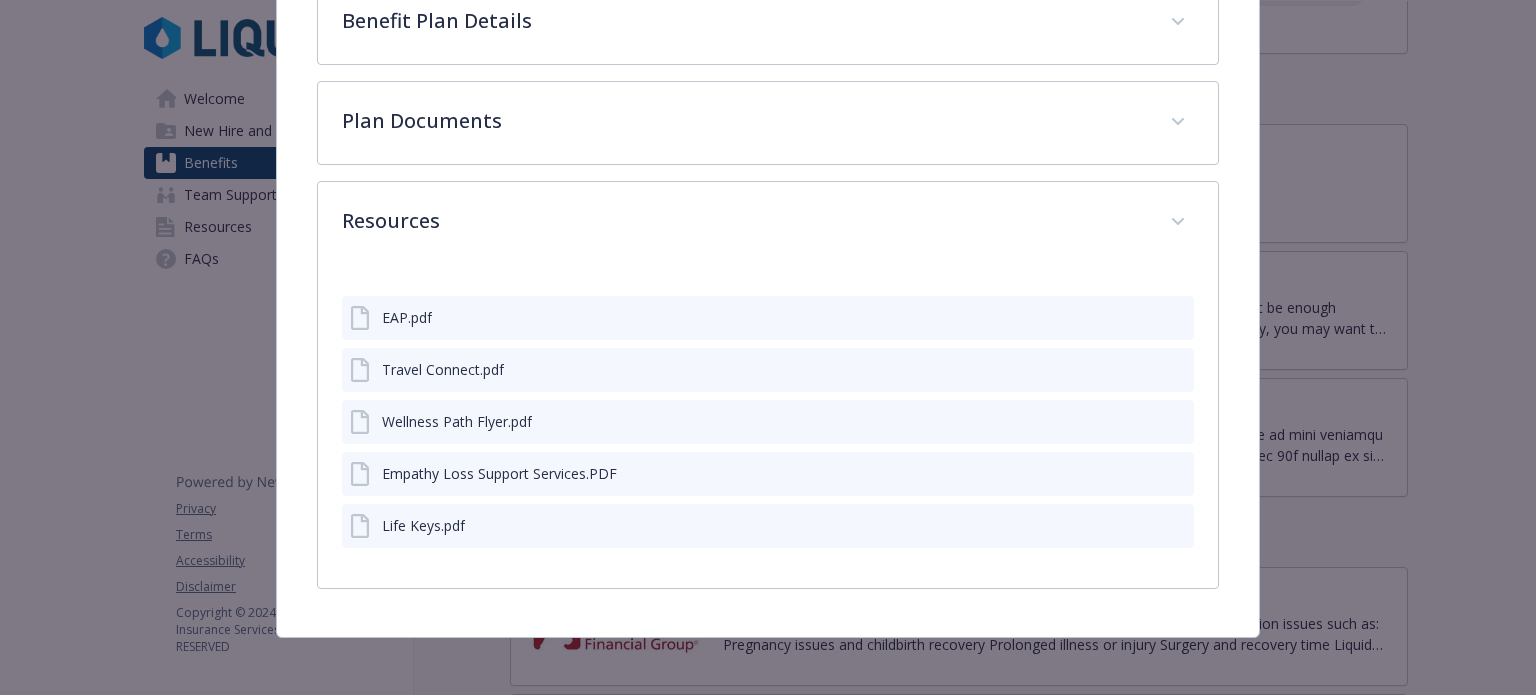 scroll, scrollTop: 554, scrollLeft: 0, axis: vertical 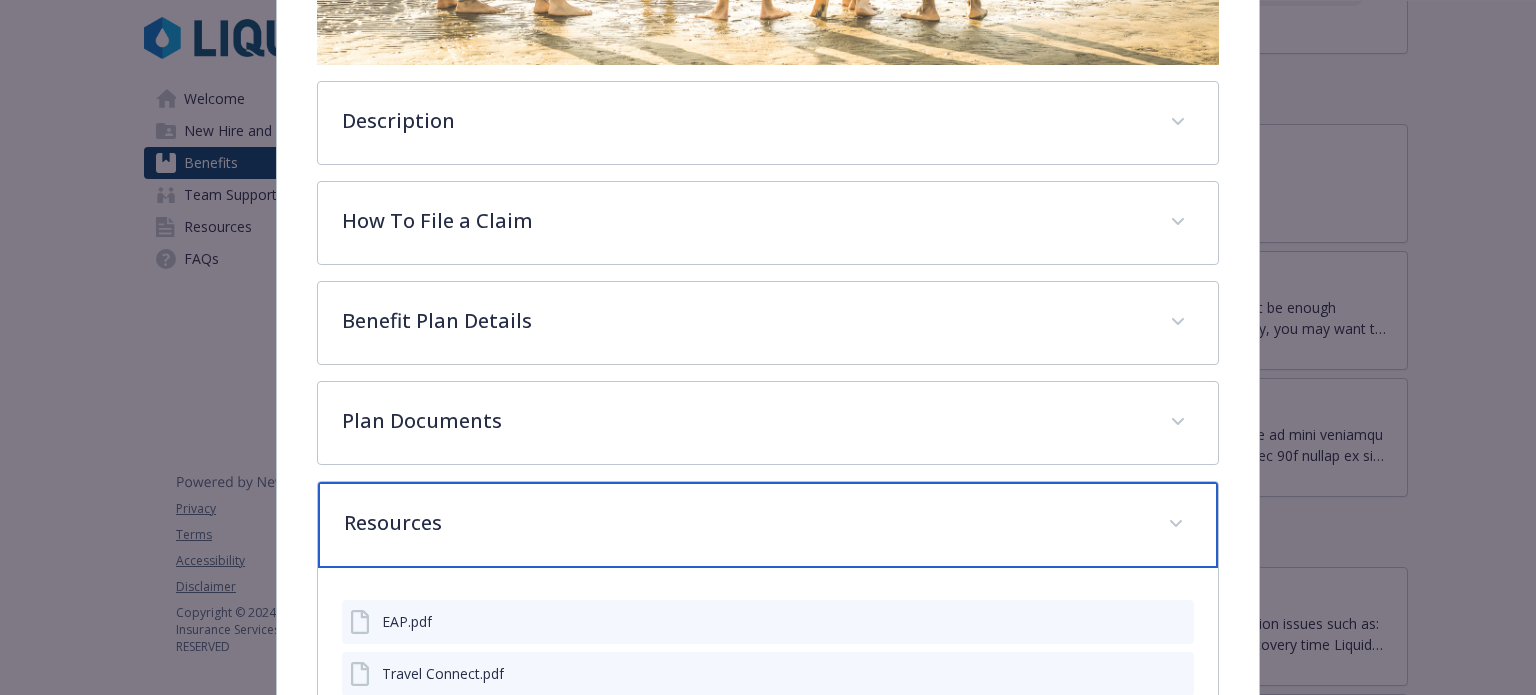 click 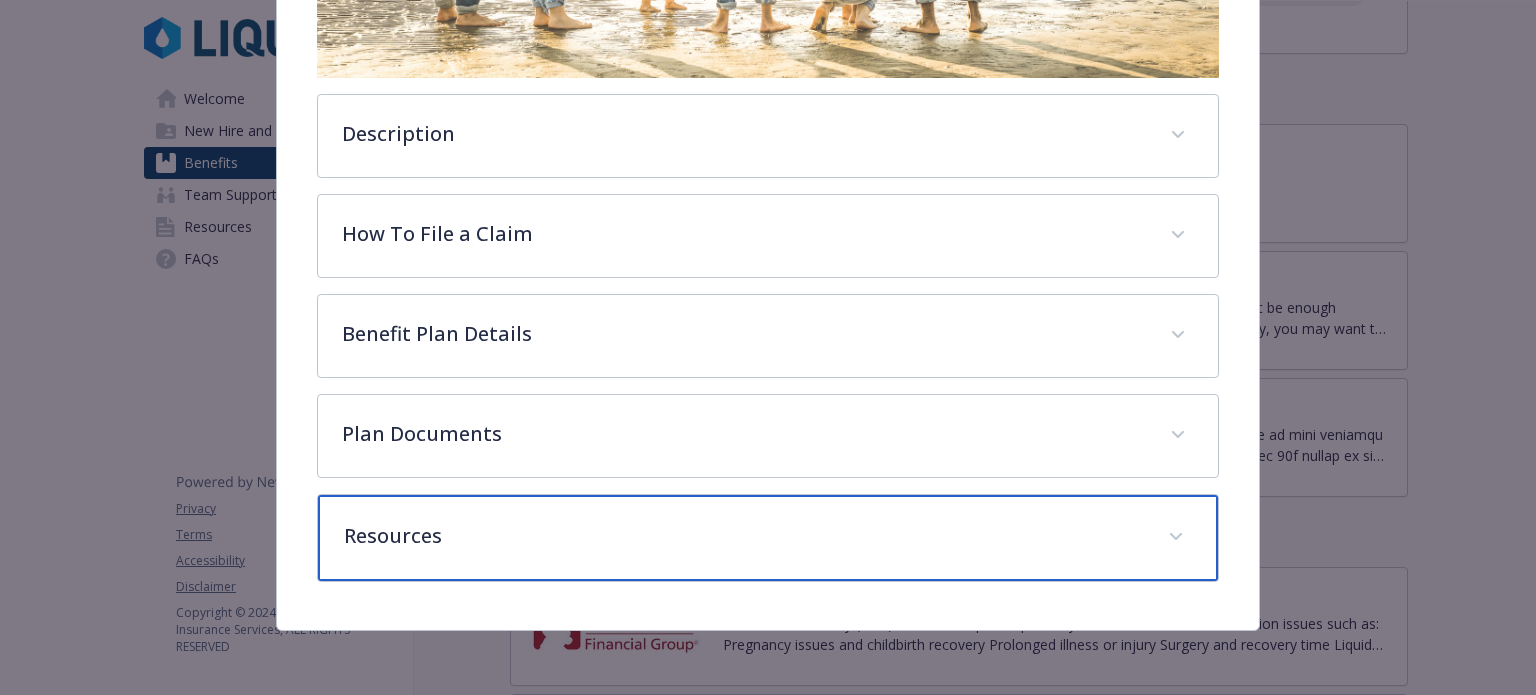scroll, scrollTop: 533, scrollLeft: 0, axis: vertical 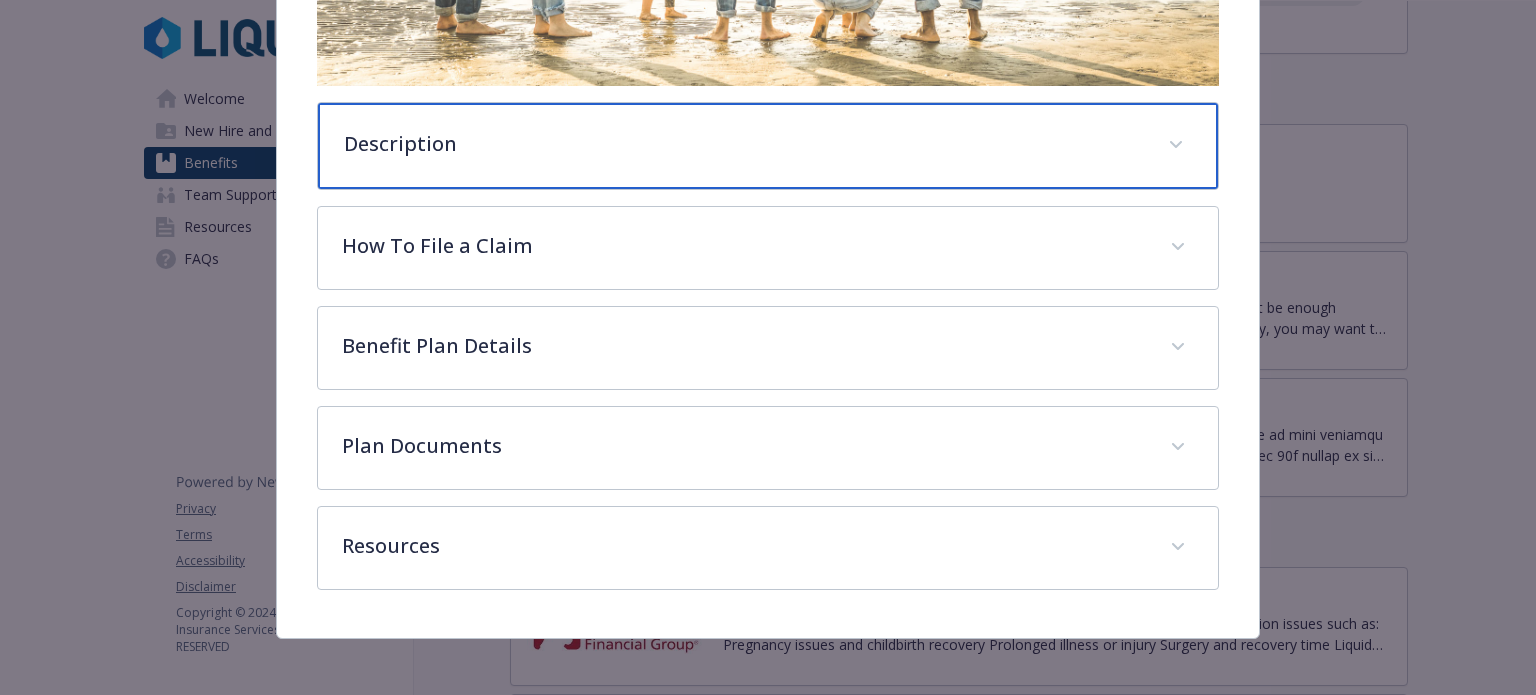 click on "Description" at bounding box center [743, 144] 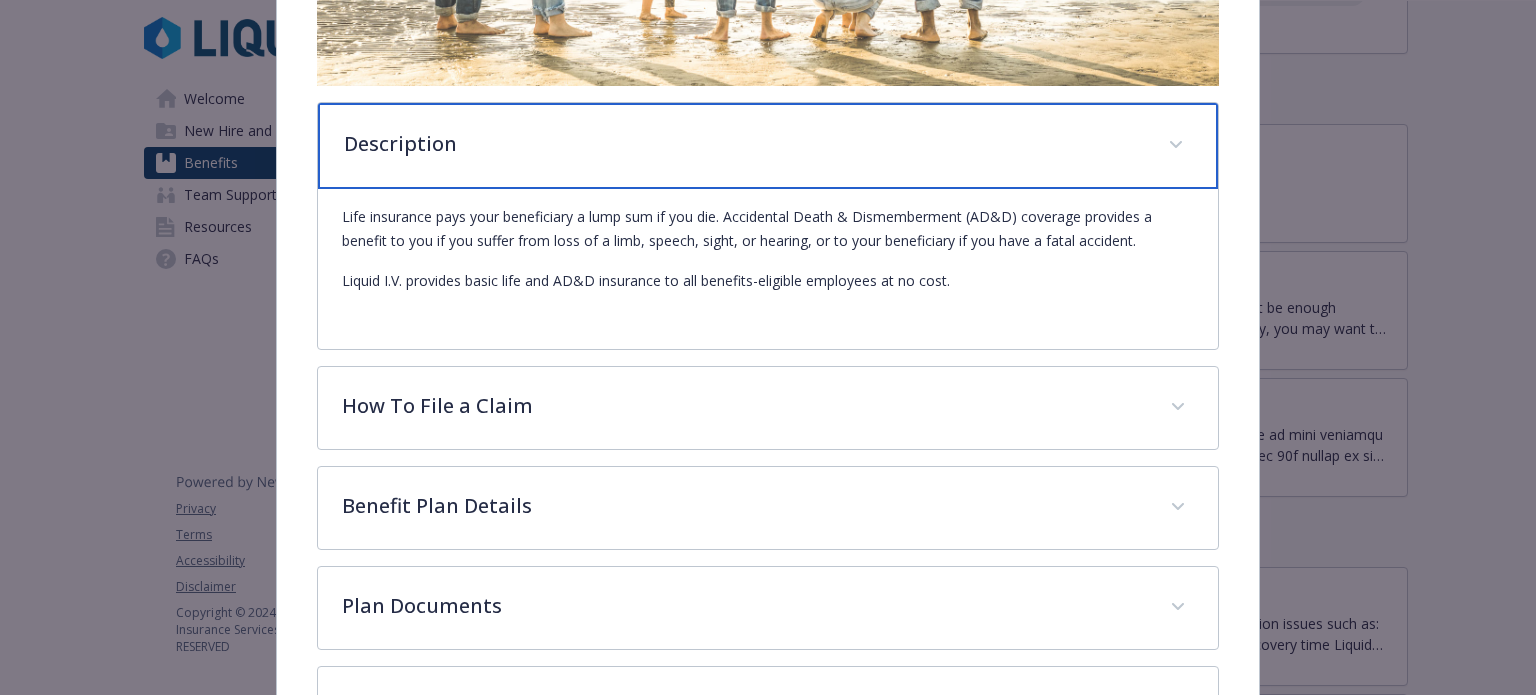 click on "Description" at bounding box center (767, 146) 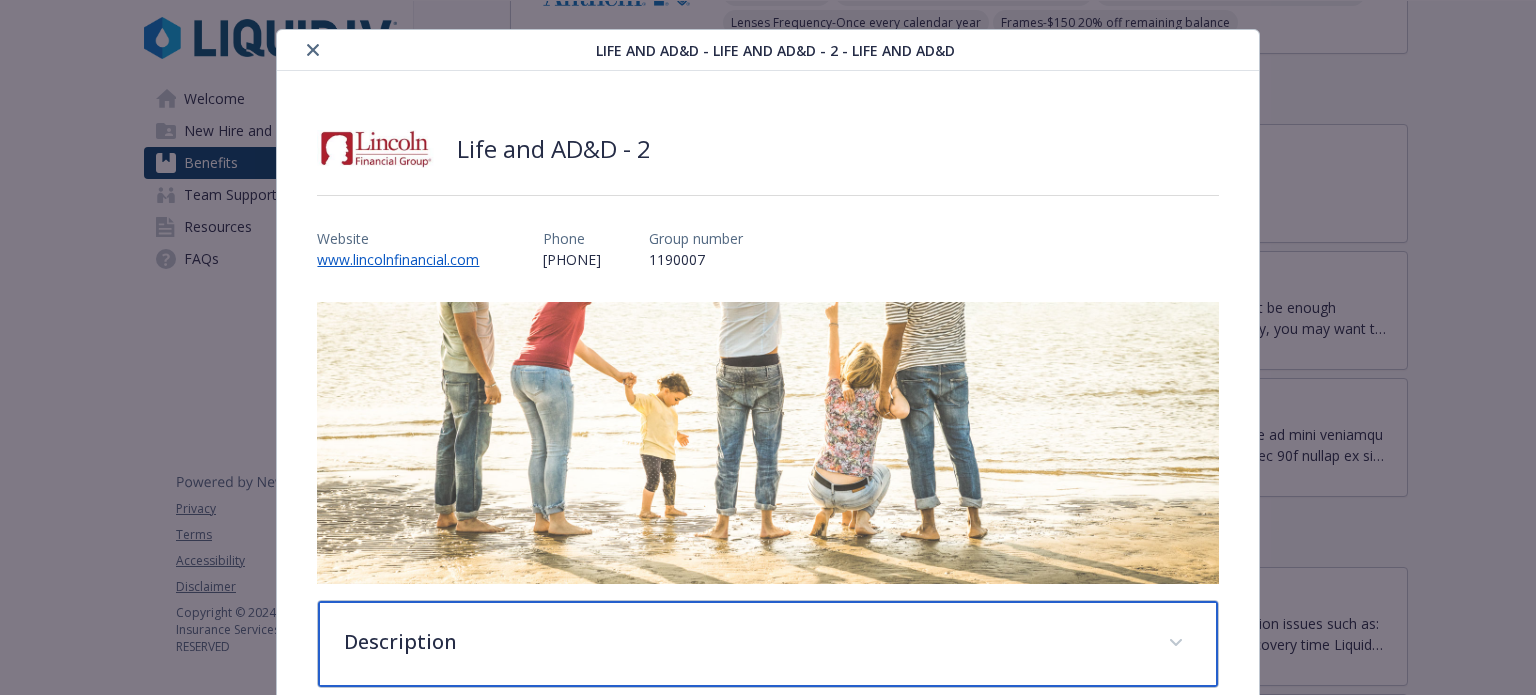 scroll, scrollTop: 0, scrollLeft: 0, axis: both 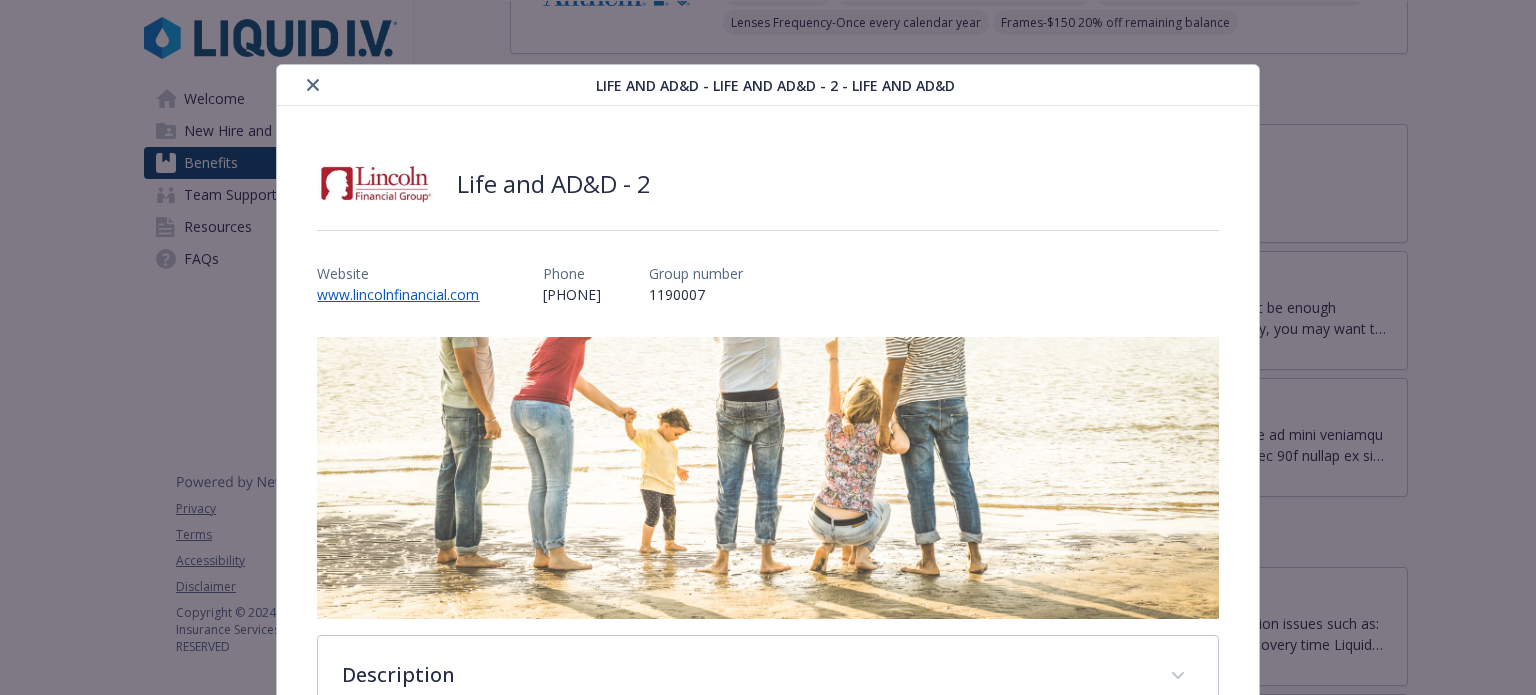 click at bounding box center (313, 85) 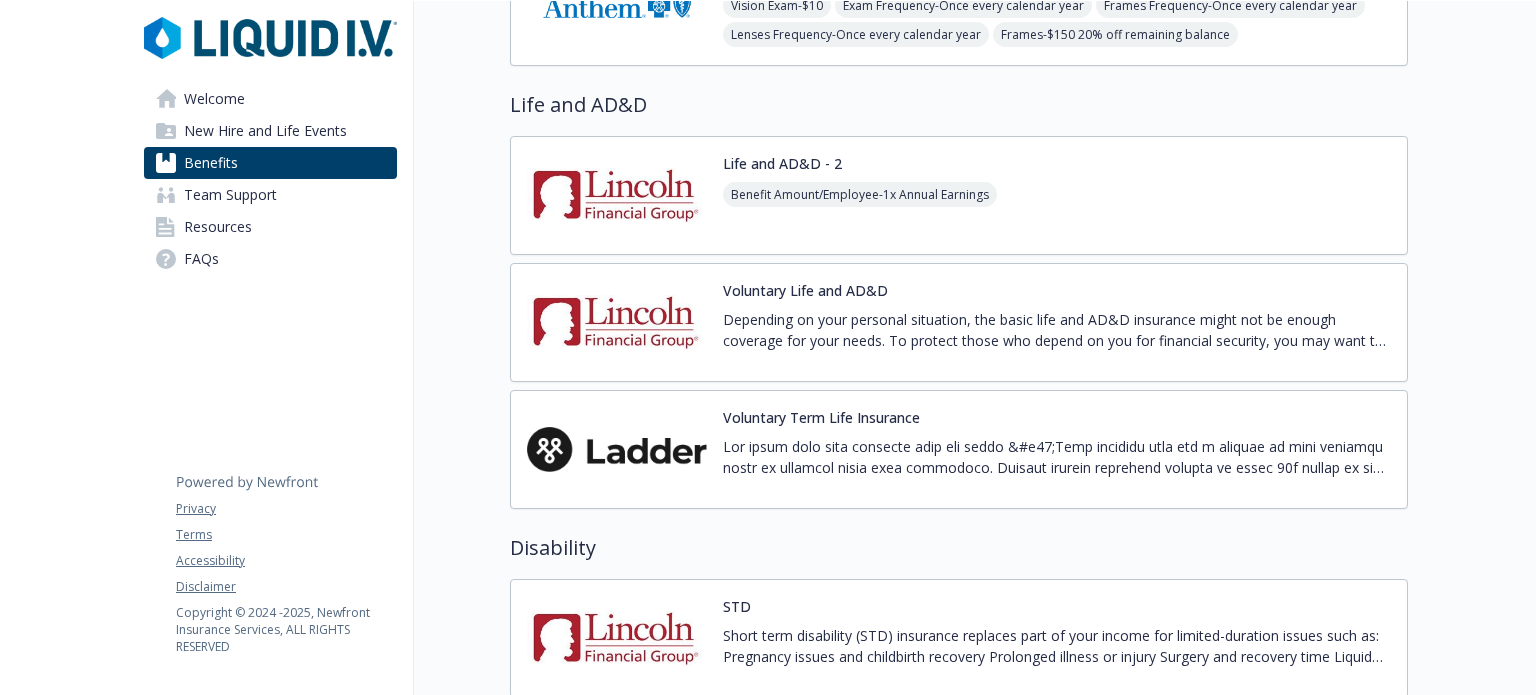 scroll, scrollTop: 1300, scrollLeft: 0, axis: vertical 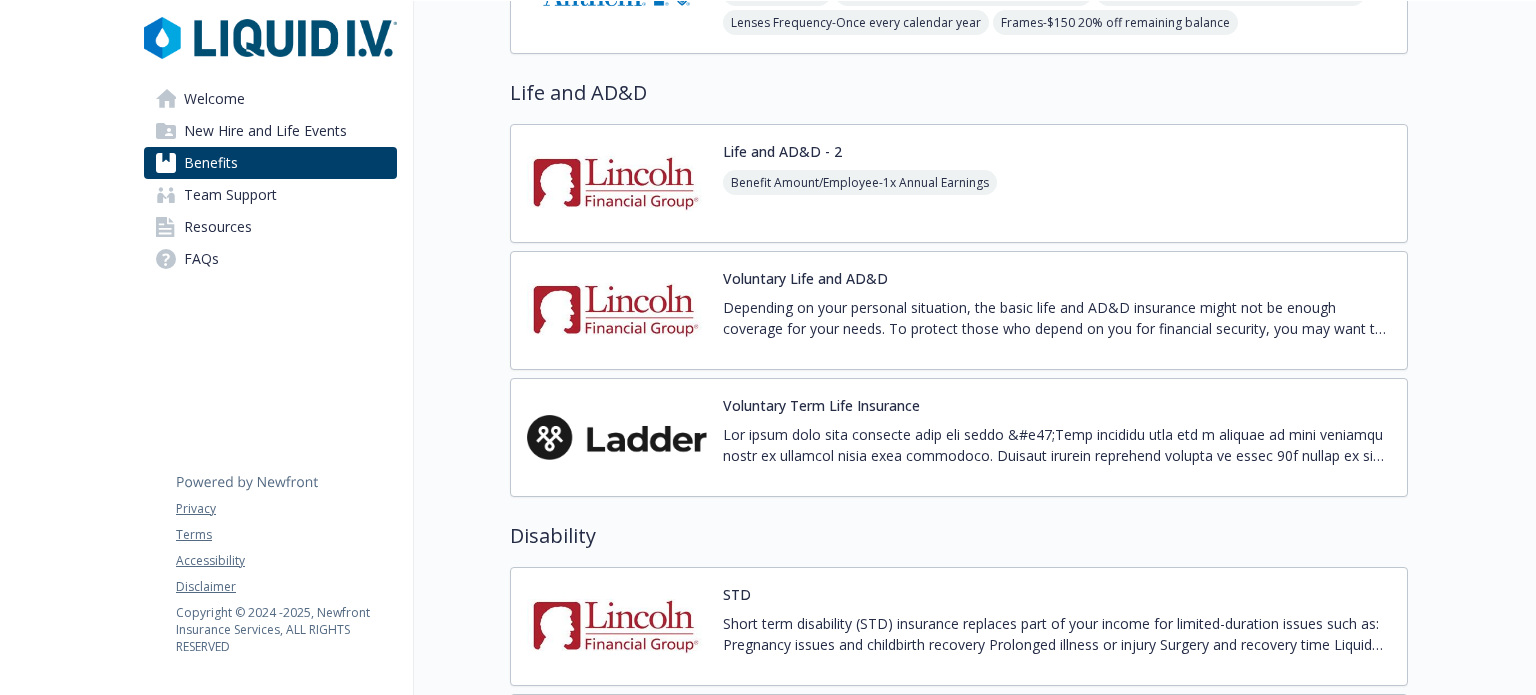 click on "Benefit Amount/Employee  -  1x Annual Earnings" at bounding box center [860, 182] 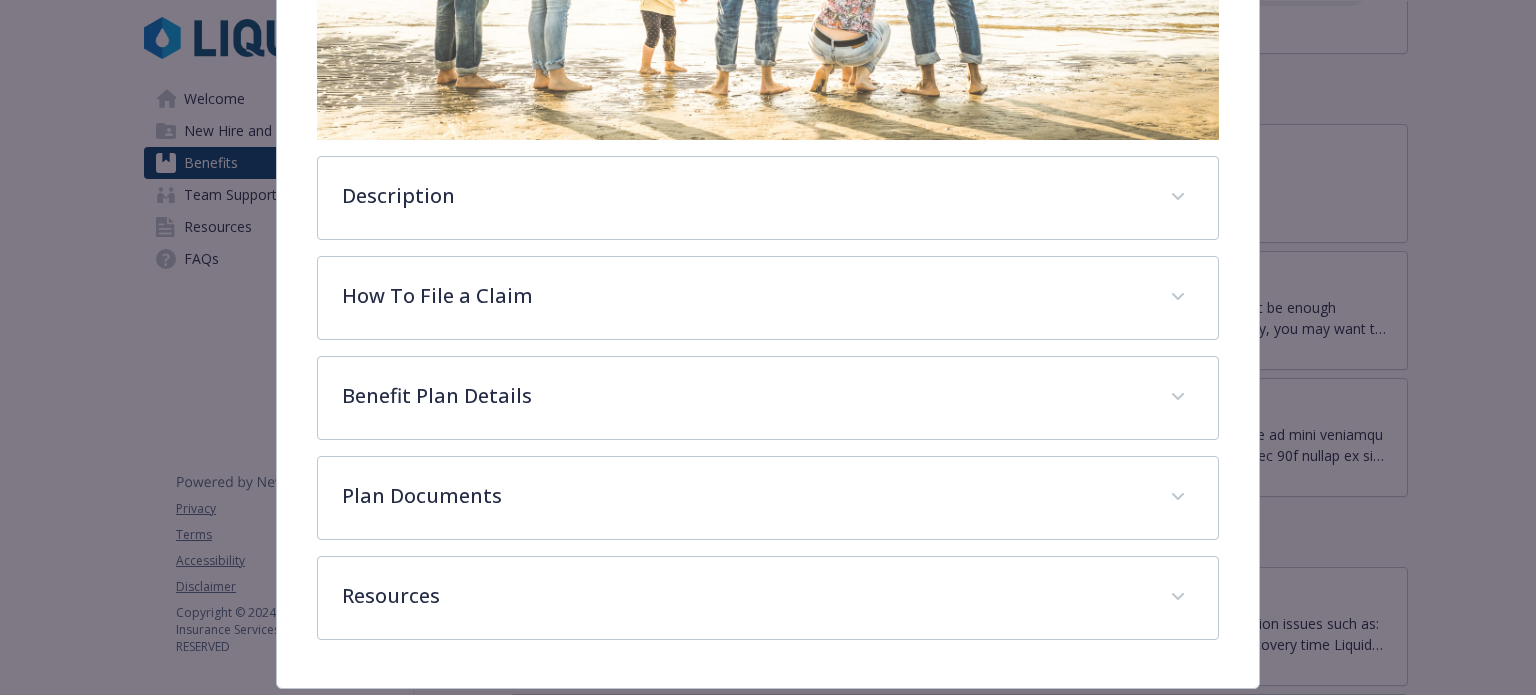 scroll, scrollTop: 430, scrollLeft: 0, axis: vertical 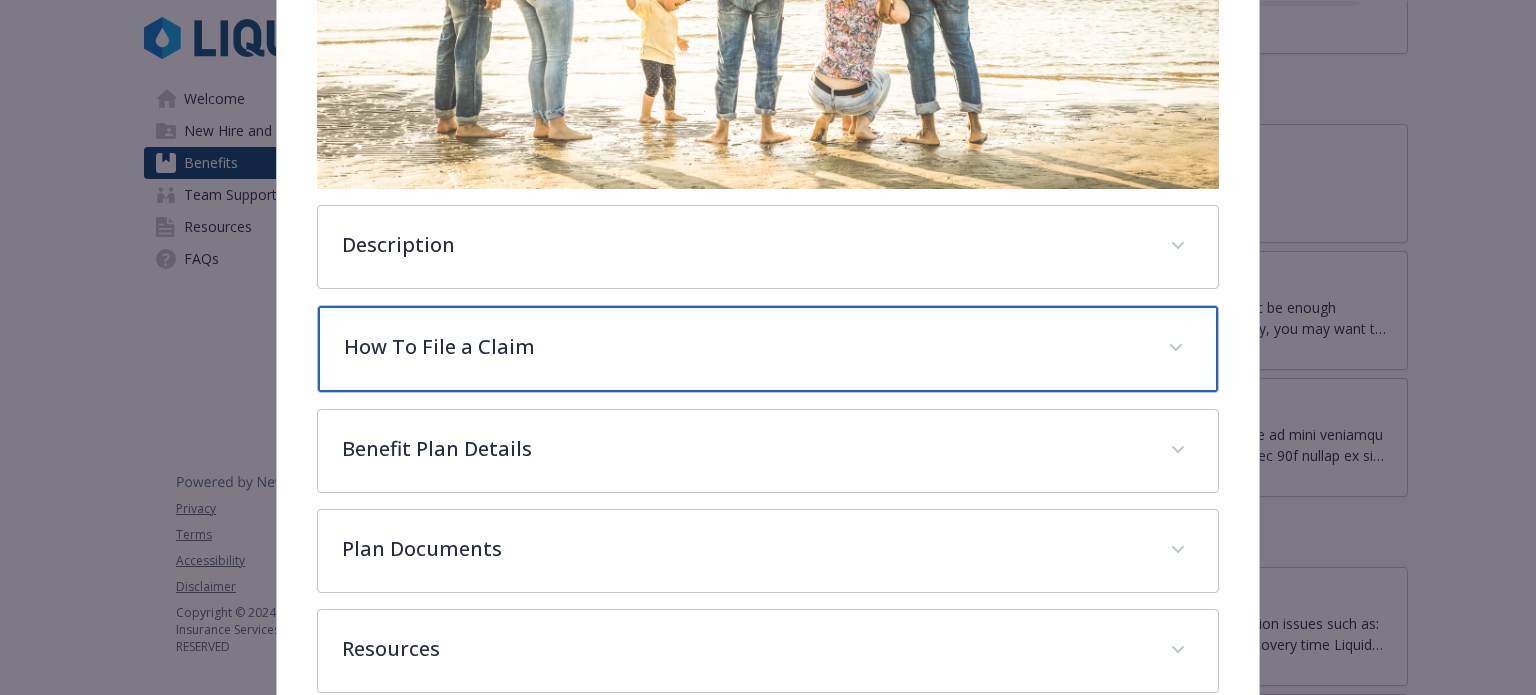 click on "How To File a Claim" at bounding box center (767, 349) 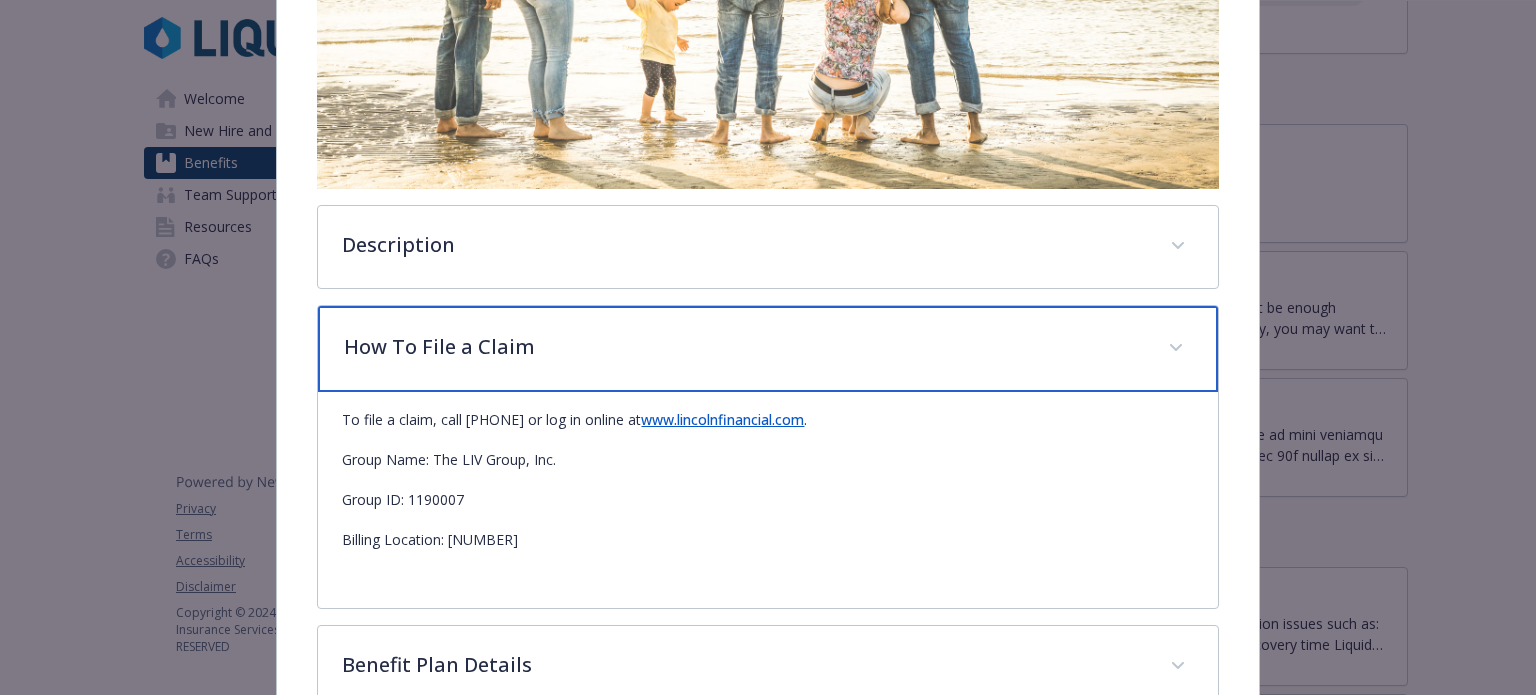 scroll, scrollTop: 630, scrollLeft: 0, axis: vertical 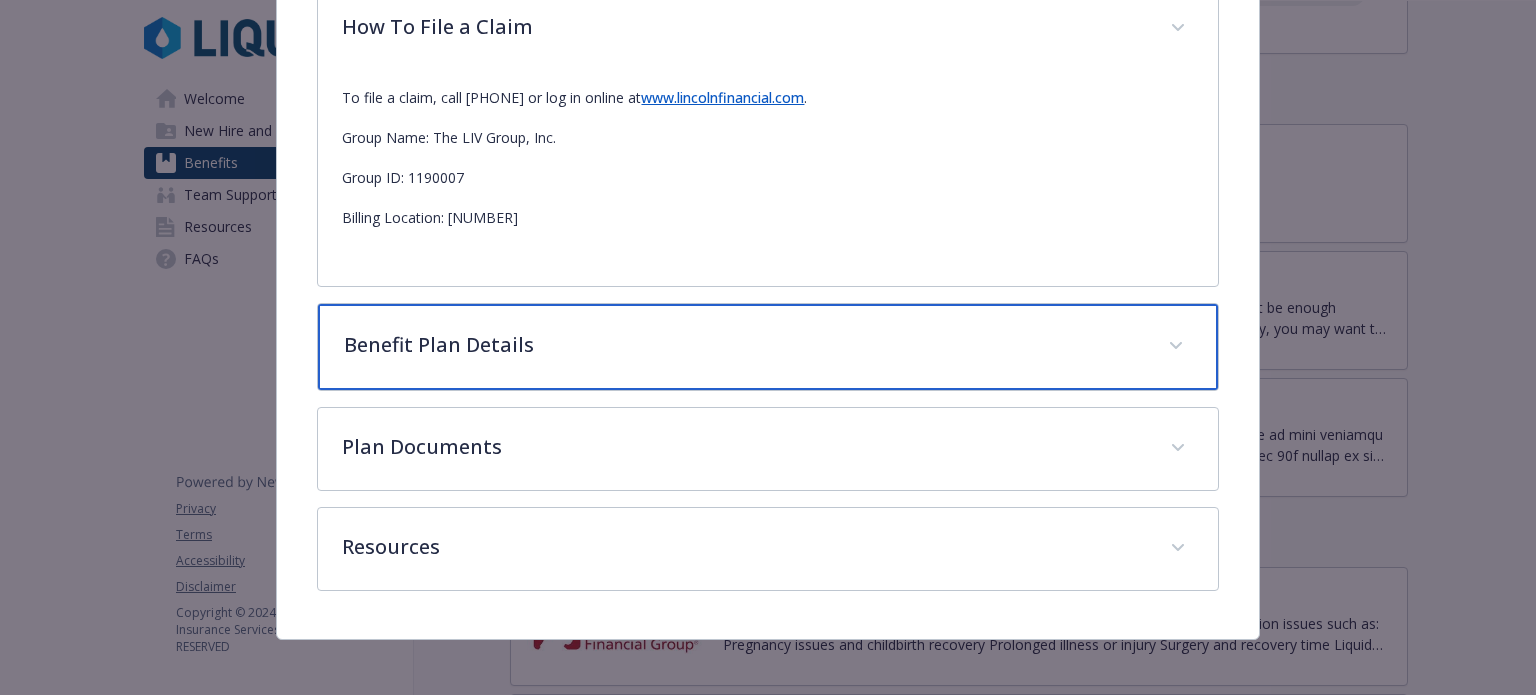 click on "Benefit Plan Details" at bounding box center [767, 347] 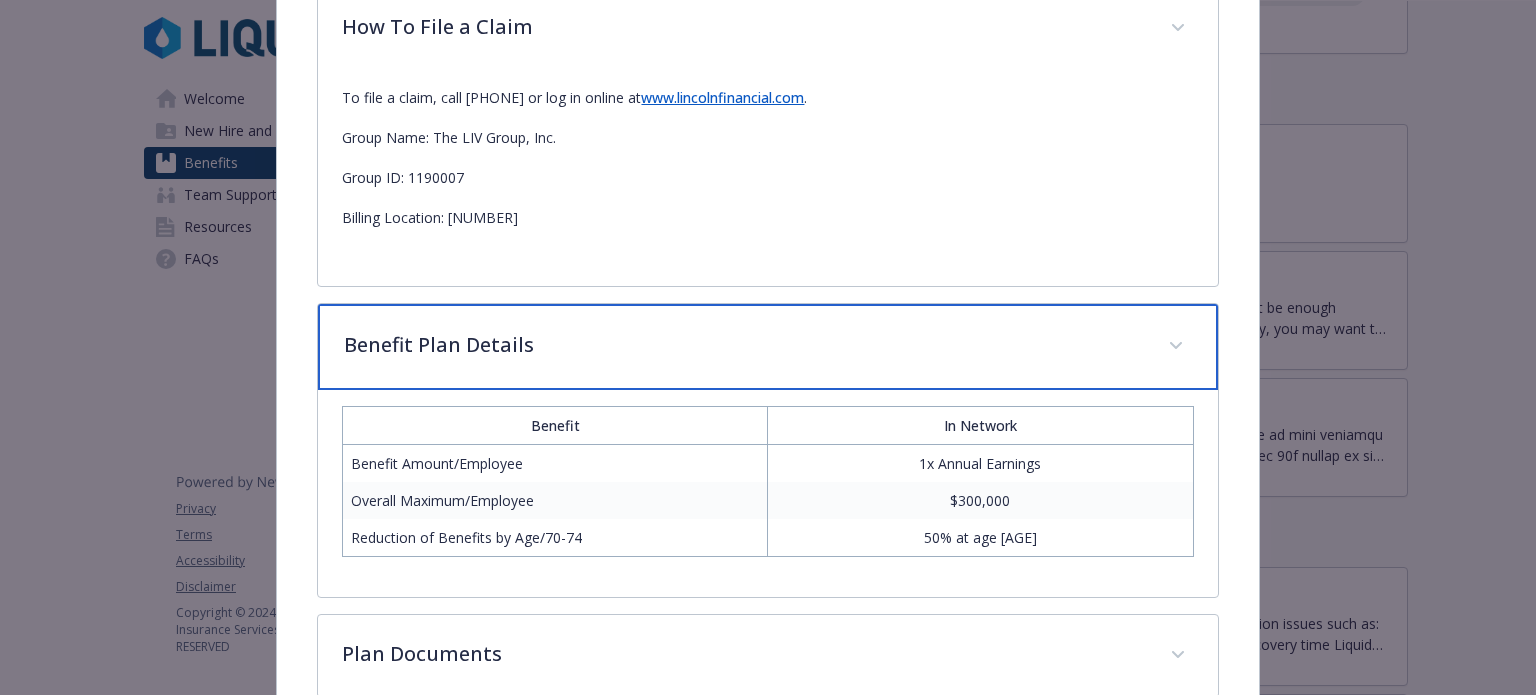 click on "Benefit Plan Details" at bounding box center (767, 347) 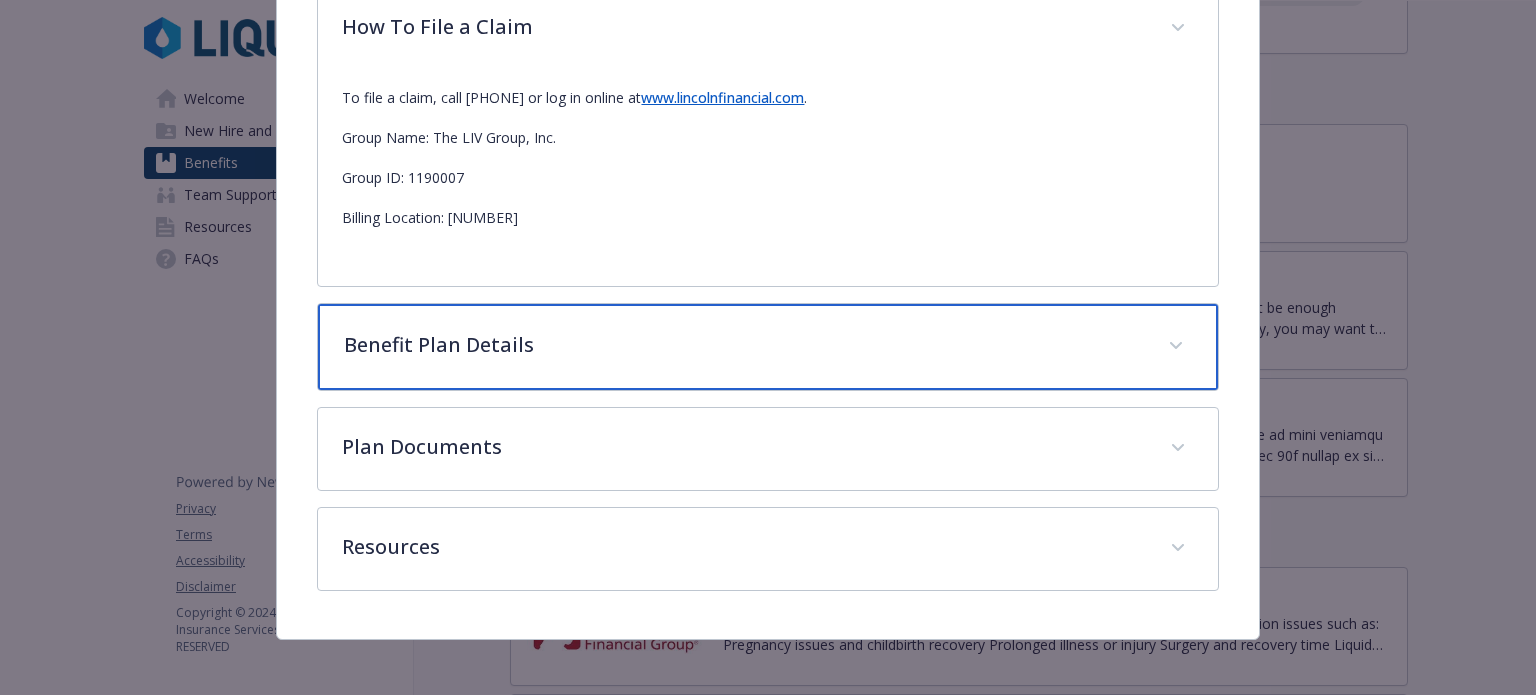 scroll, scrollTop: 749, scrollLeft: 0, axis: vertical 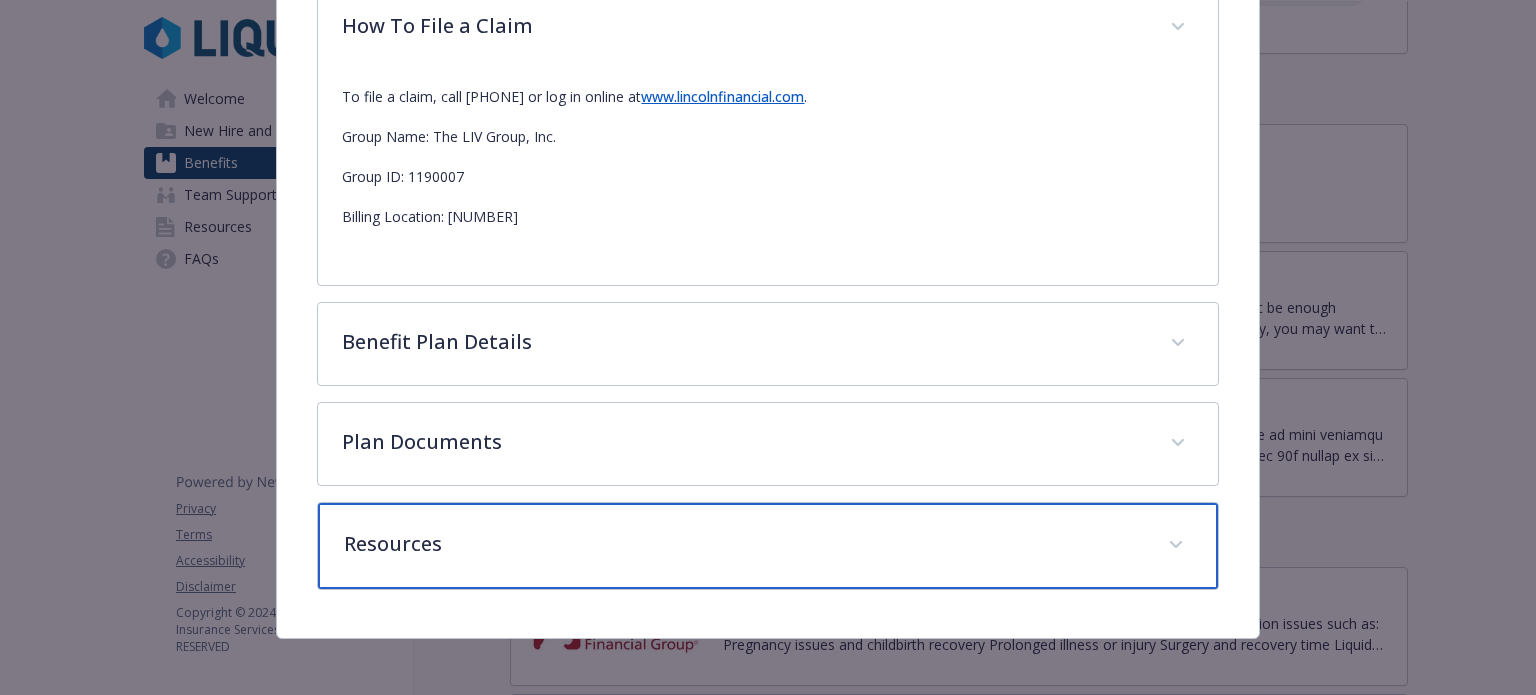 click on "Resources" at bounding box center [767, 546] 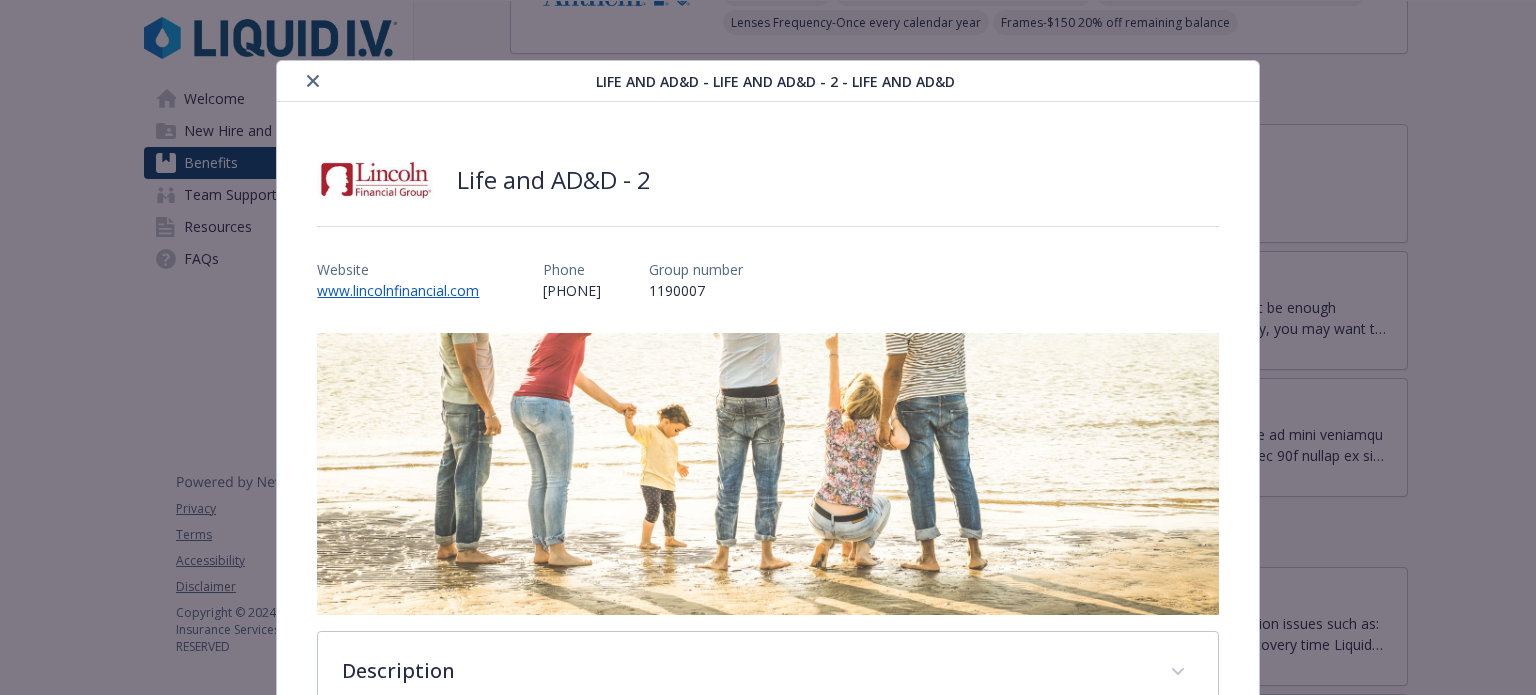 scroll, scrollTop: 0, scrollLeft: 0, axis: both 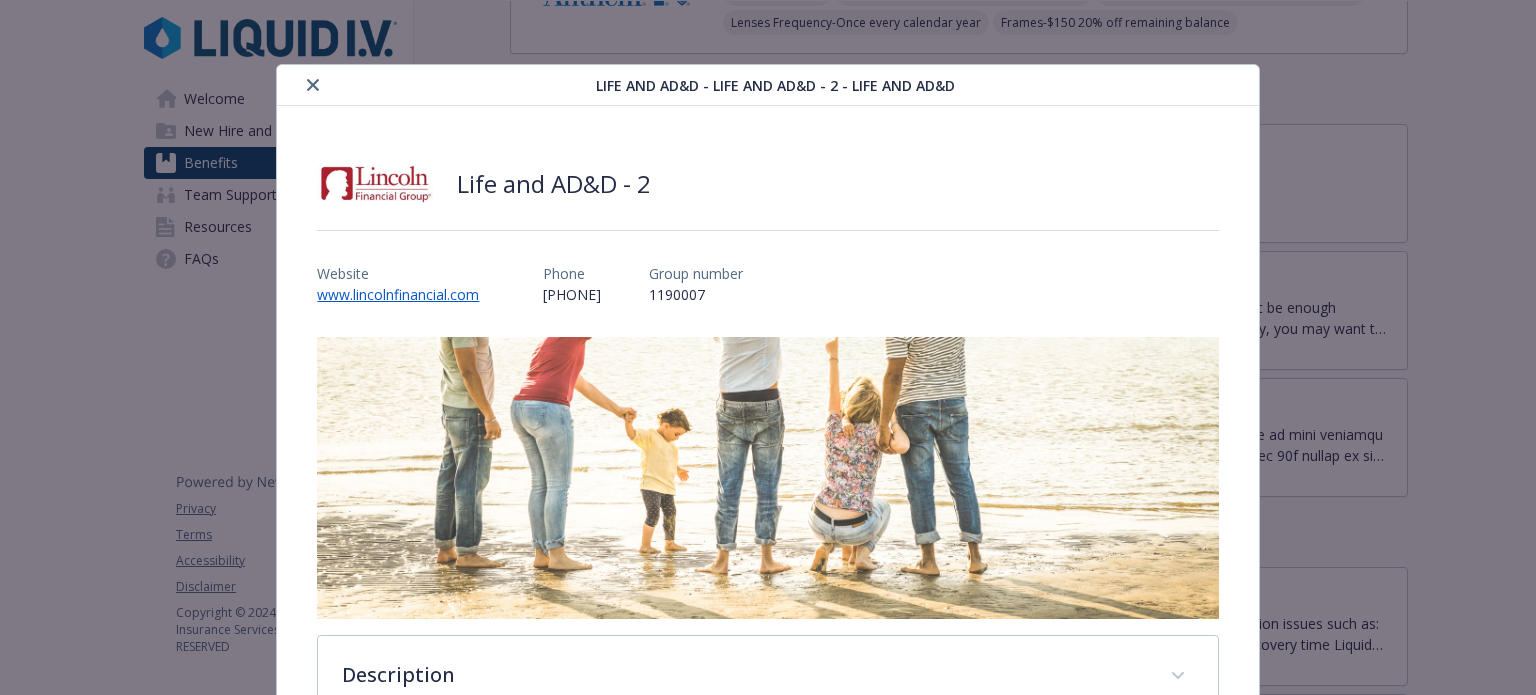 click at bounding box center (313, 85) 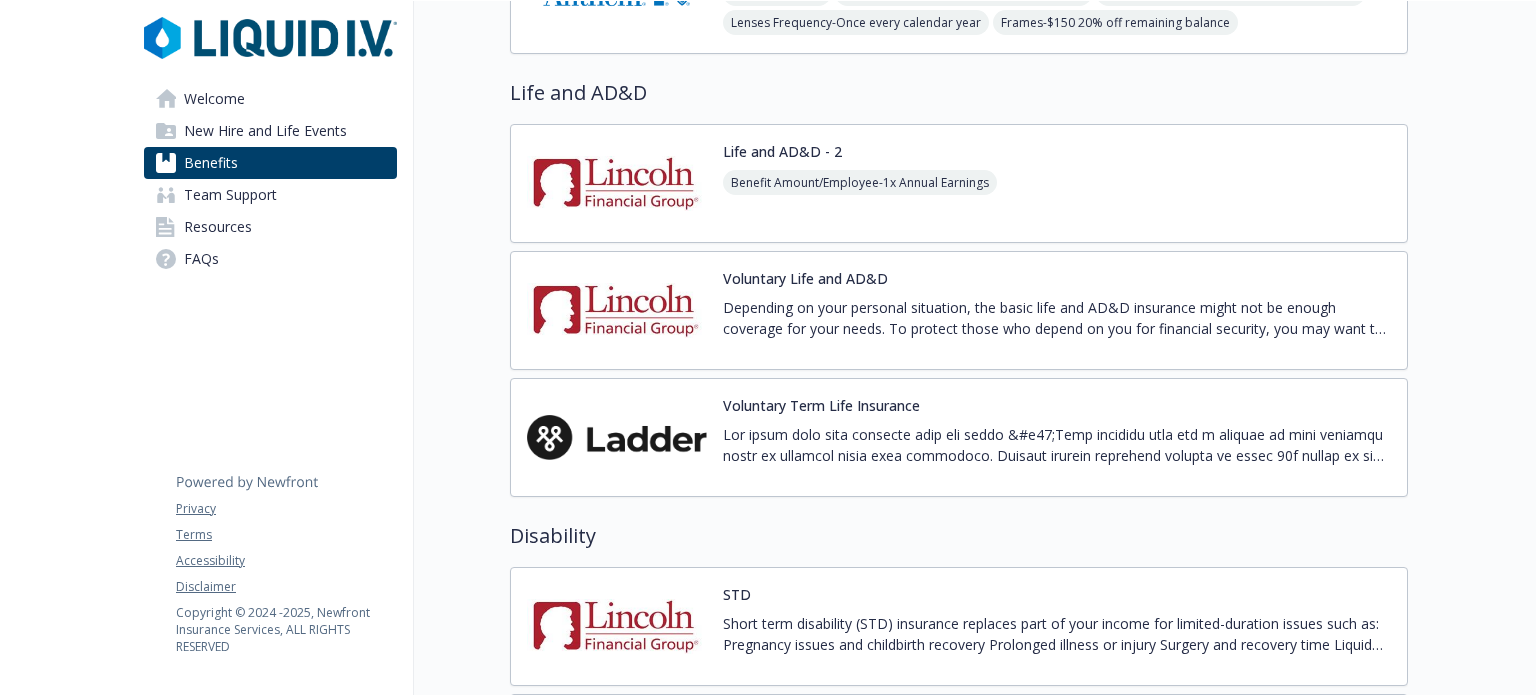 click on "FAQs" at bounding box center (270, 259) 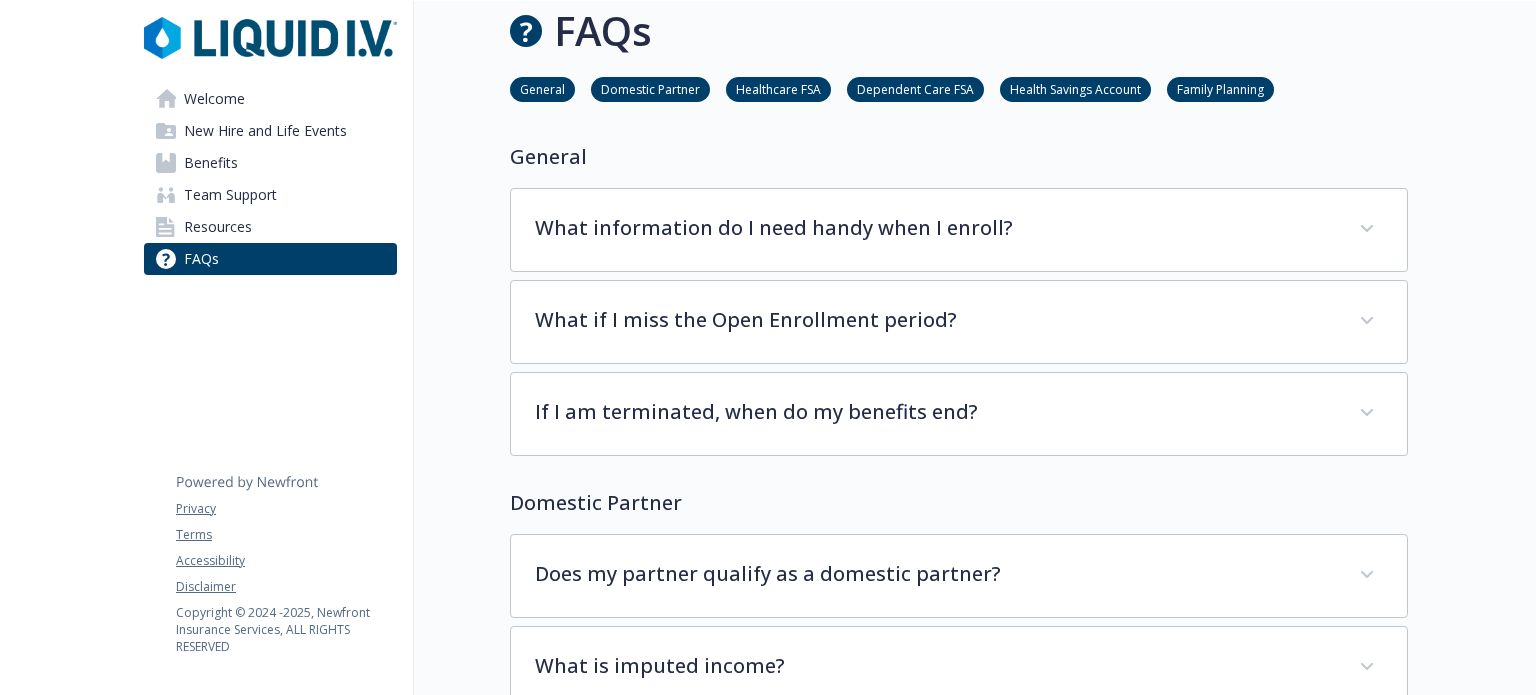 scroll, scrollTop: 0, scrollLeft: 0, axis: both 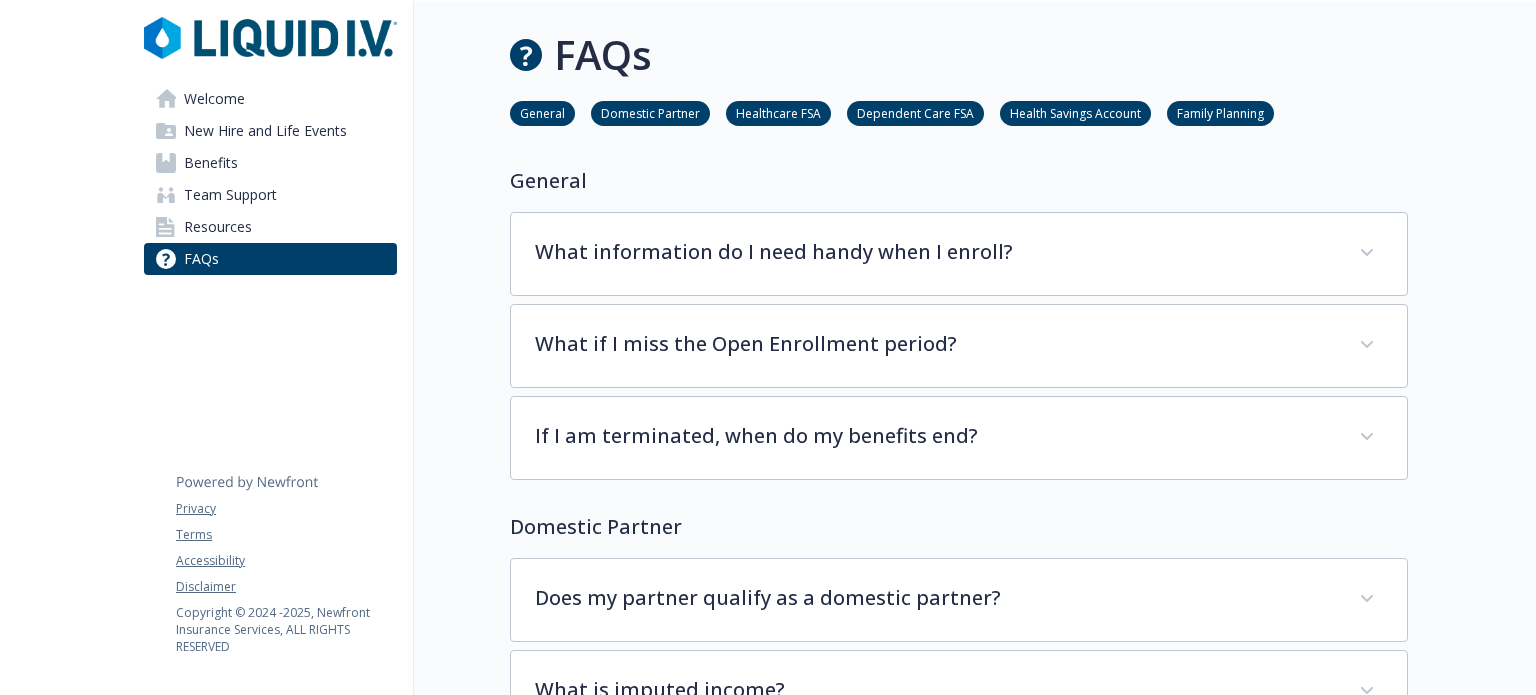click on "Resources" at bounding box center [218, 227] 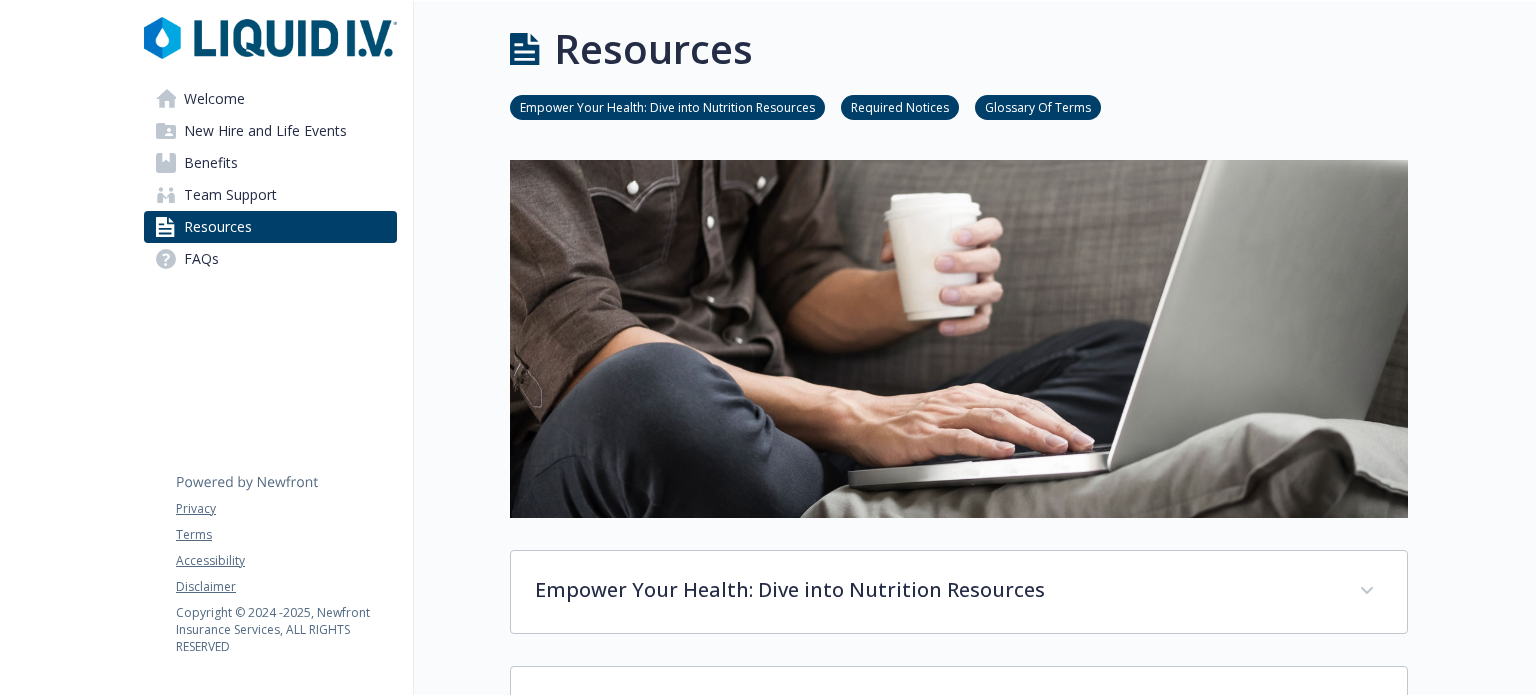 scroll, scrollTop: 0, scrollLeft: 0, axis: both 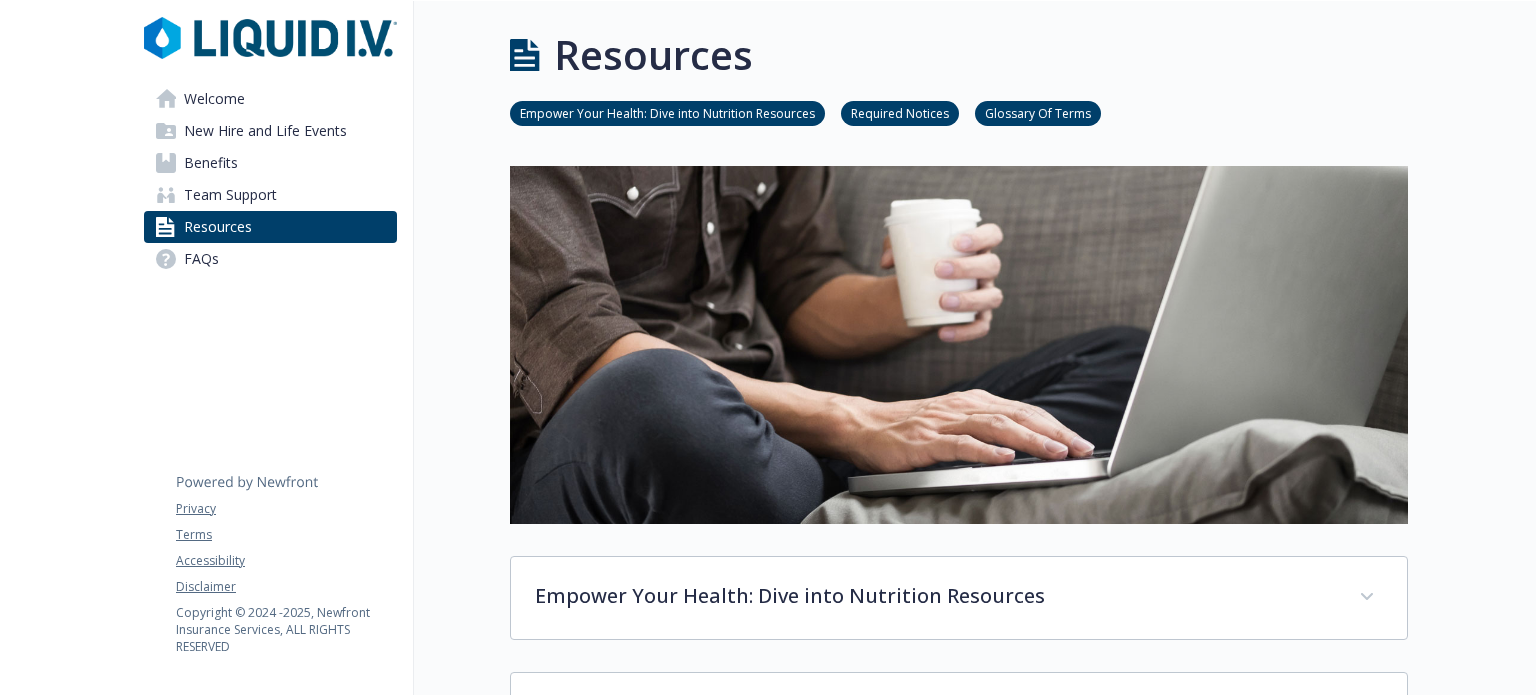 click on "Benefits" at bounding box center [211, 163] 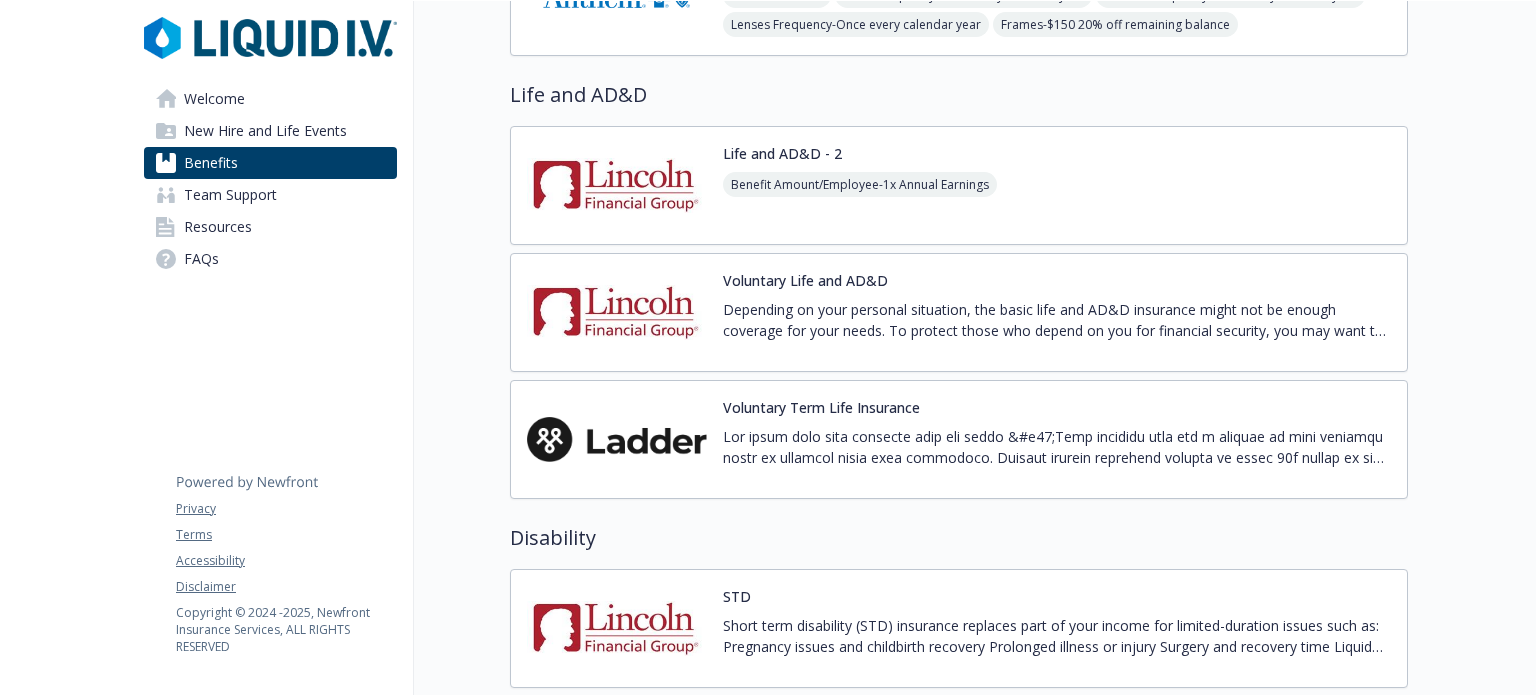 scroll, scrollTop: 1100, scrollLeft: 0, axis: vertical 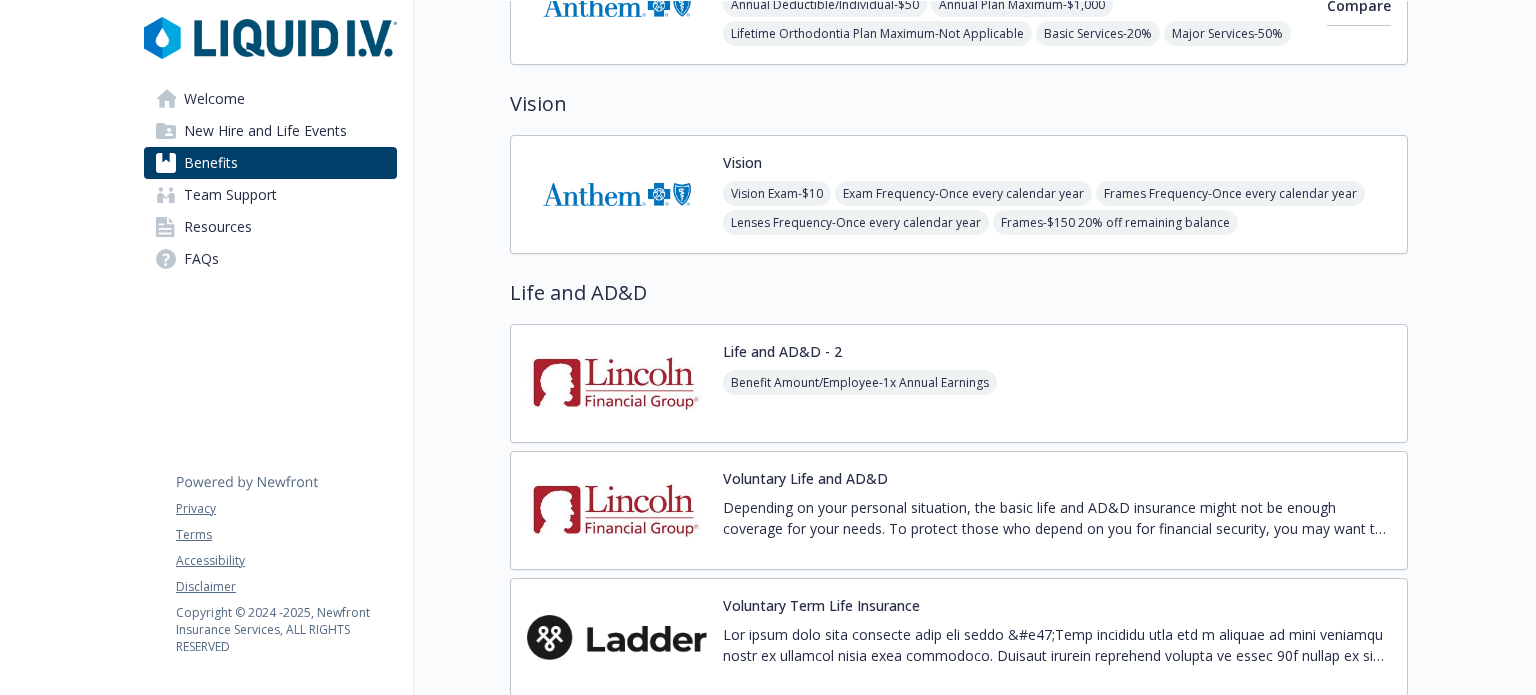 click on "Life and AD&D - 2" at bounding box center (782, 351) 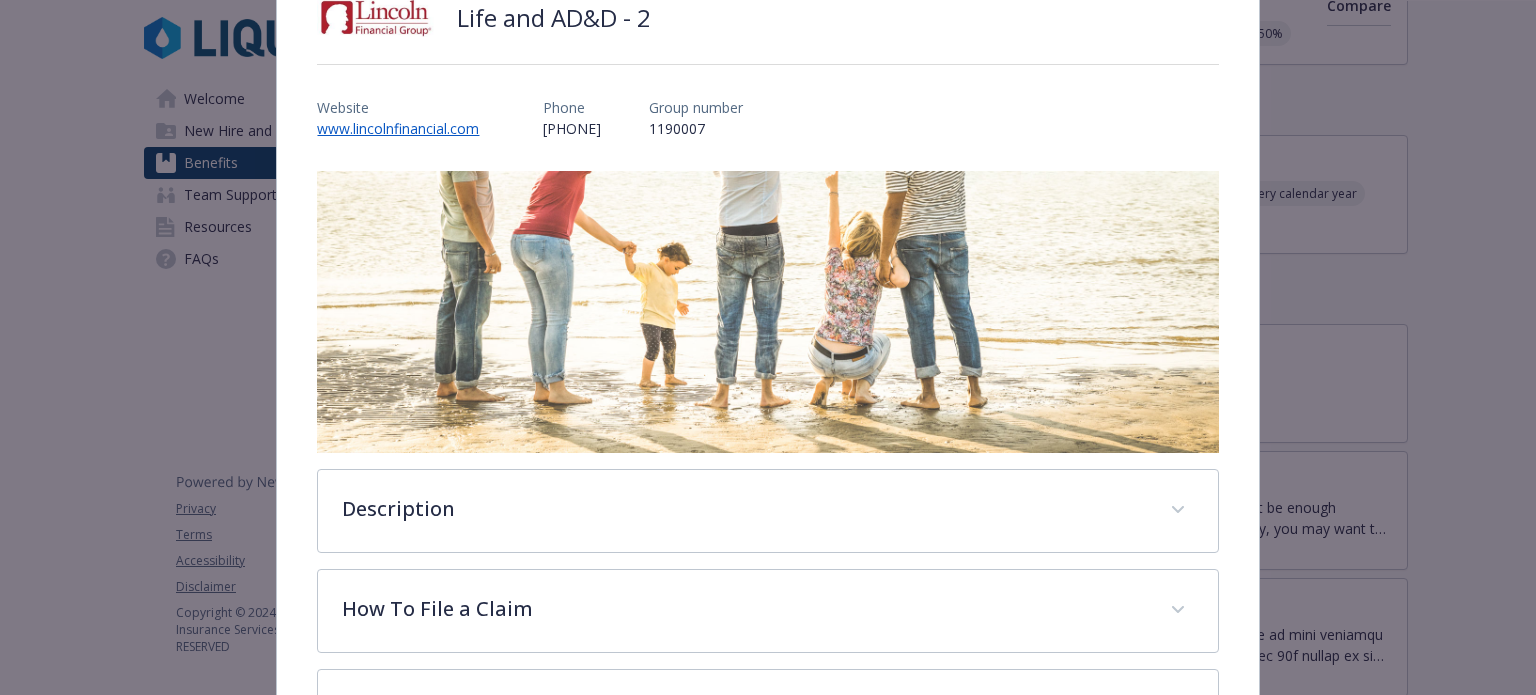 scroll, scrollTop: 160, scrollLeft: 0, axis: vertical 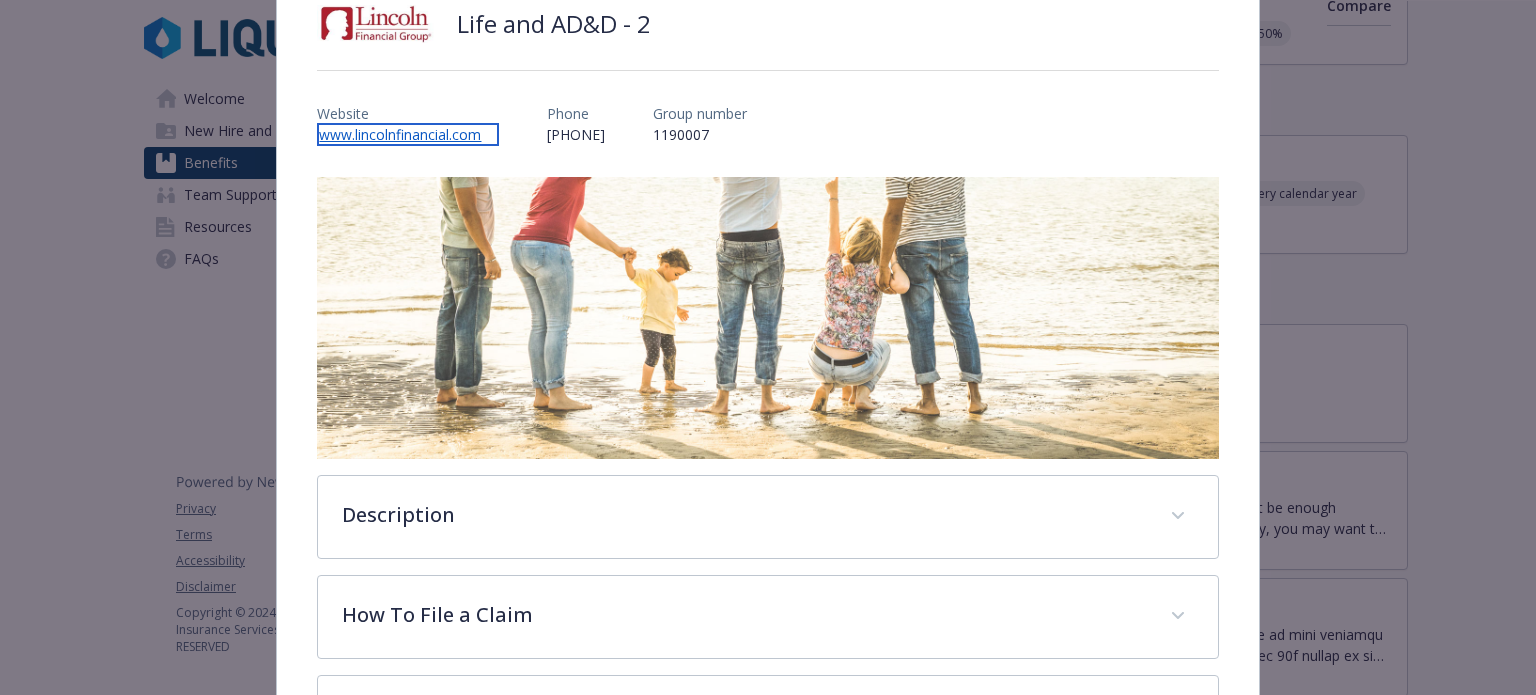 click on "www.lincolnfinancial.com" at bounding box center [408, 134] 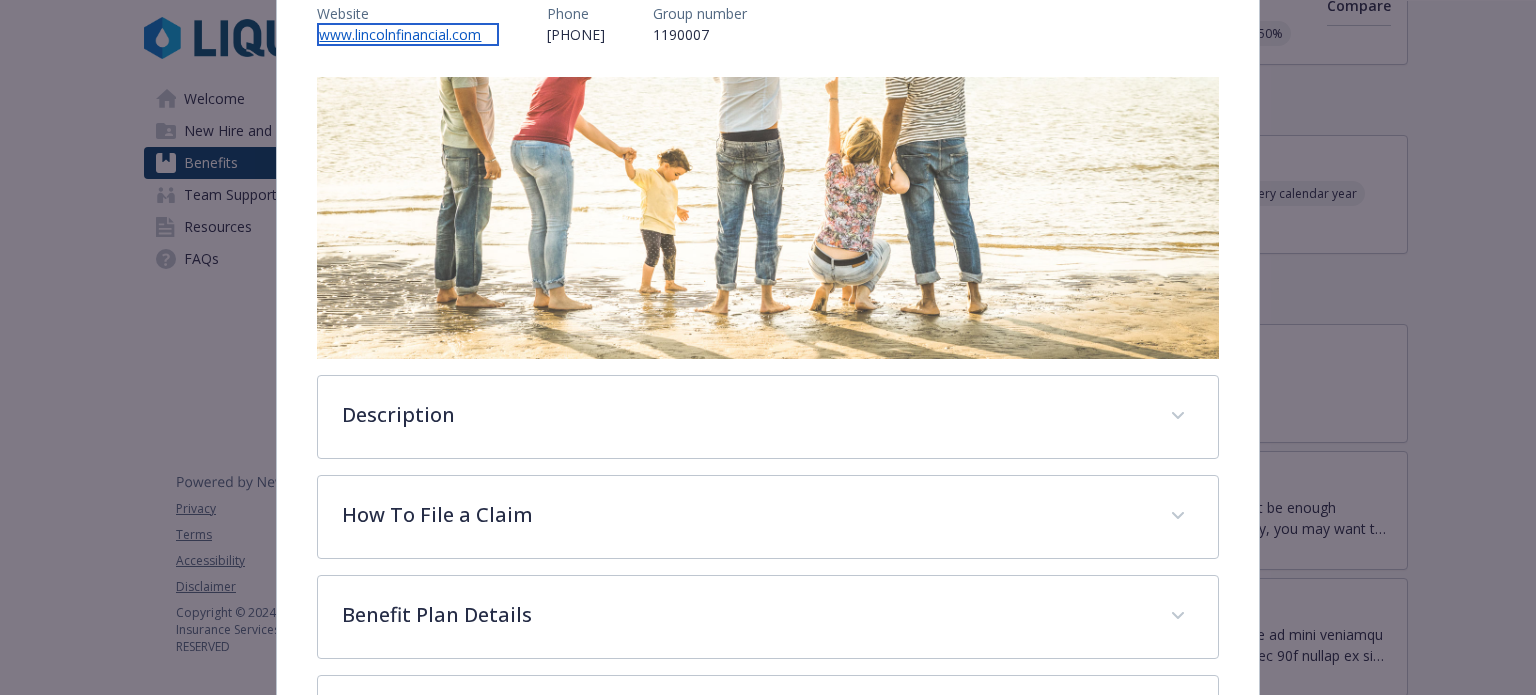 scroll, scrollTop: 460, scrollLeft: 0, axis: vertical 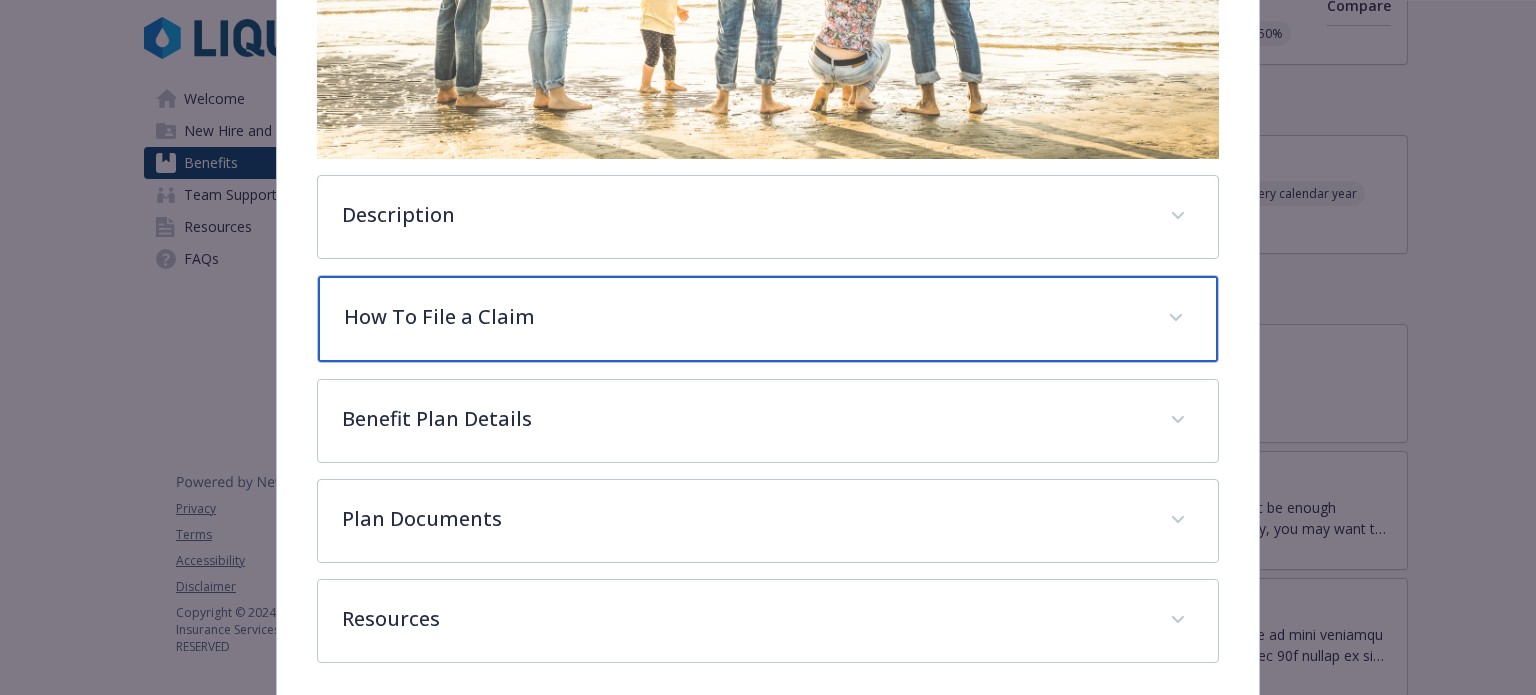 click on "How To File a Claim" at bounding box center (743, 317) 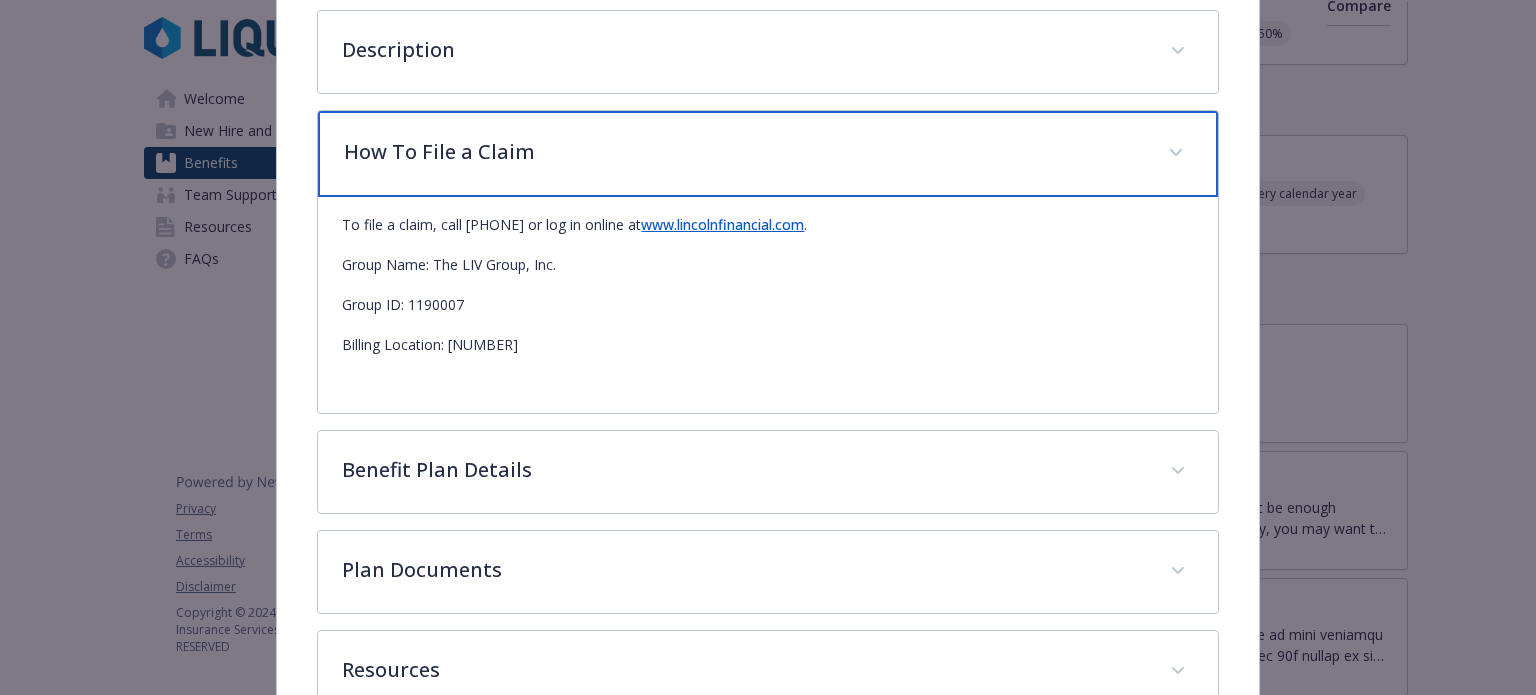 scroll, scrollTop: 660, scrollLeft: 0, axis: vertical 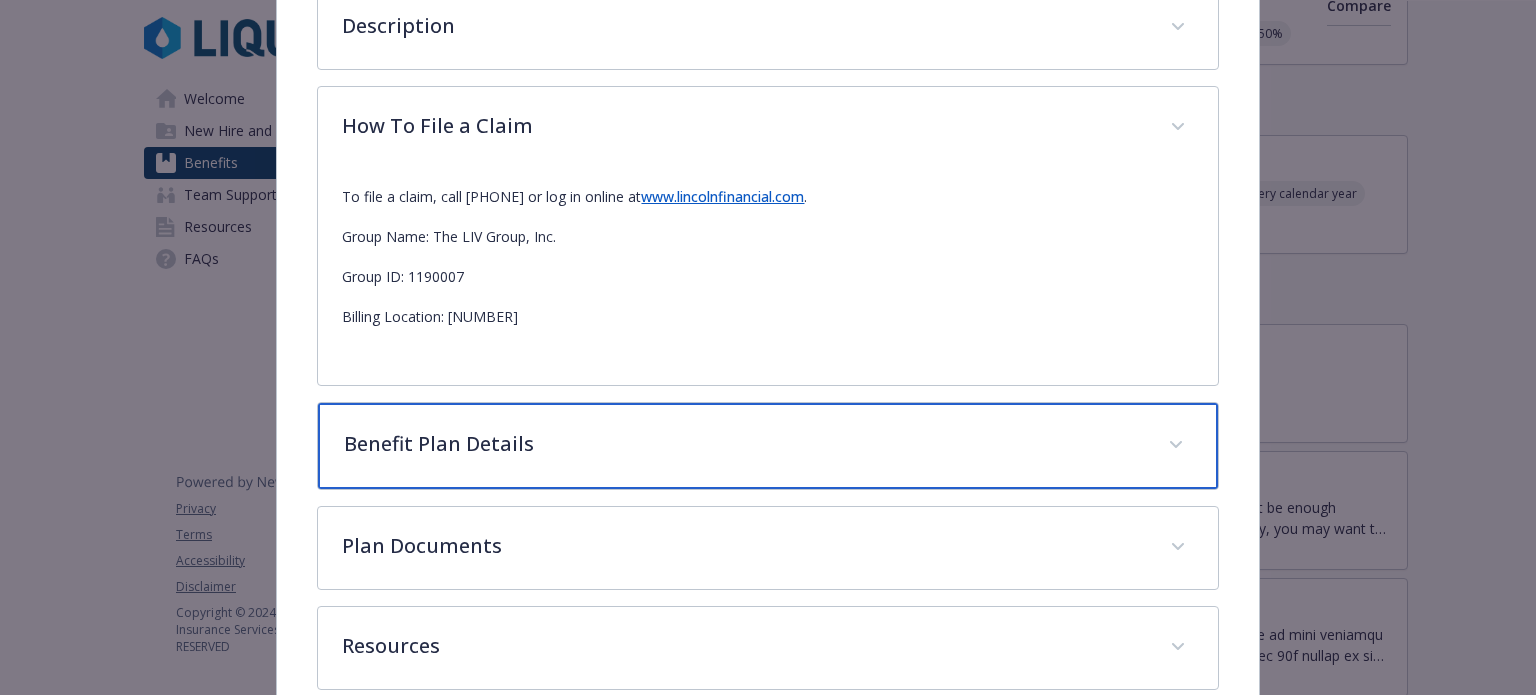 click on "Benefit Plan Details" at bounding box center (743, 444) 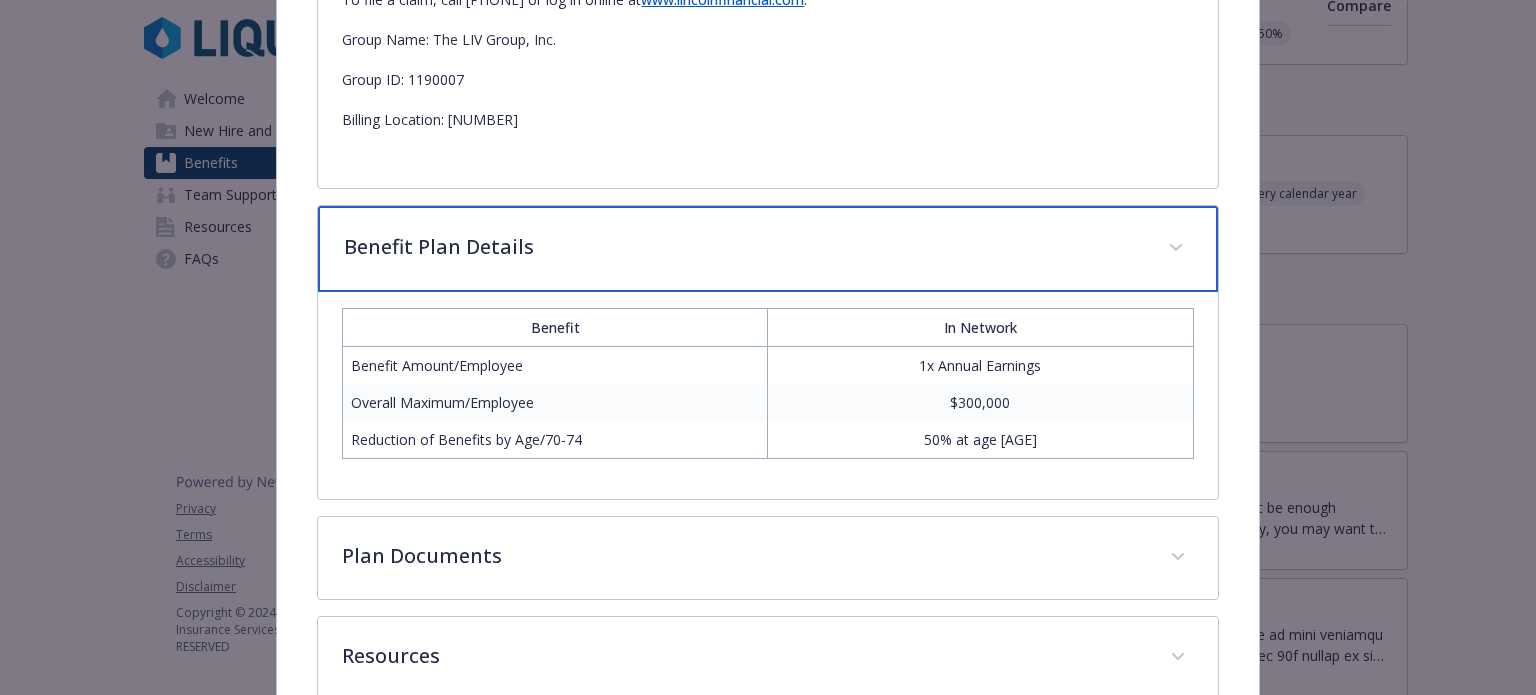 scroll, scrollTop: 849, scrollLeft: 0, axis: vertical 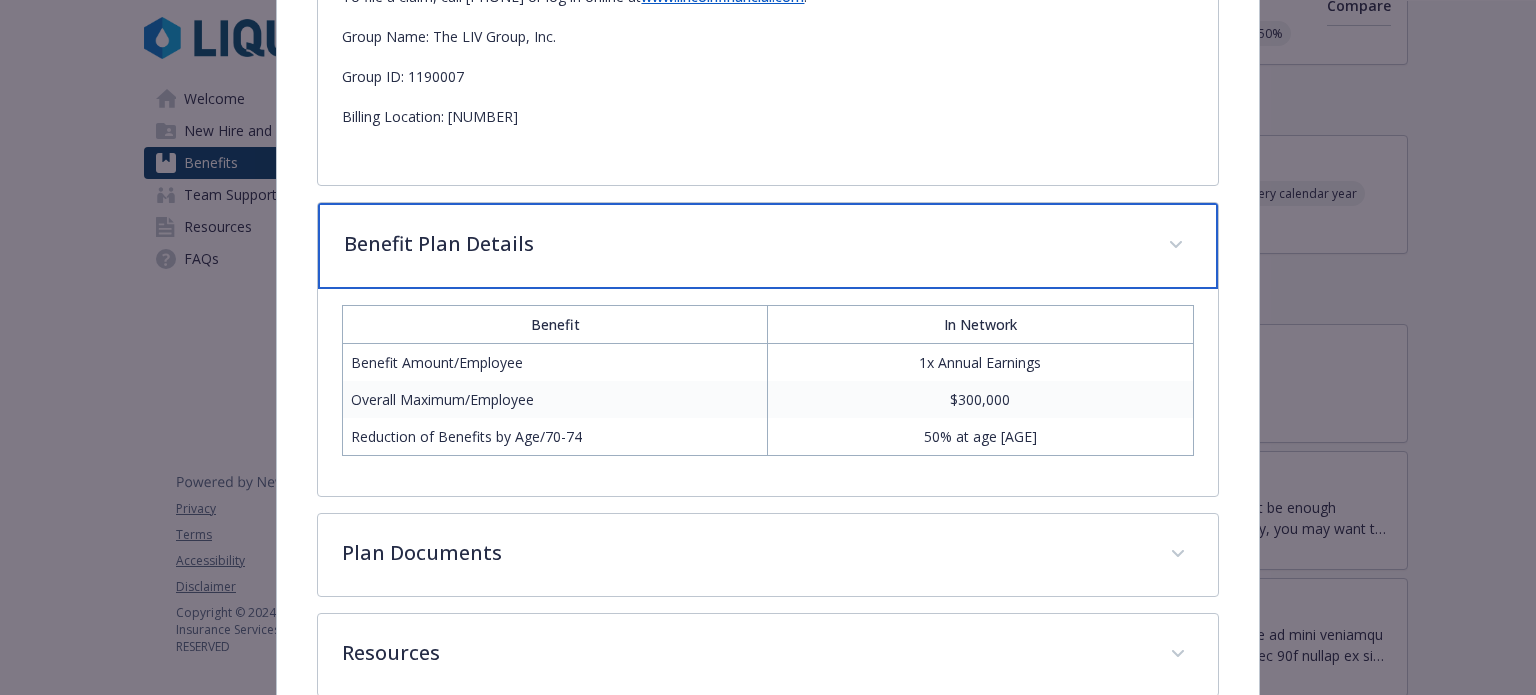 click on "Benefit Plan Details" at bounding box center [767, 246] 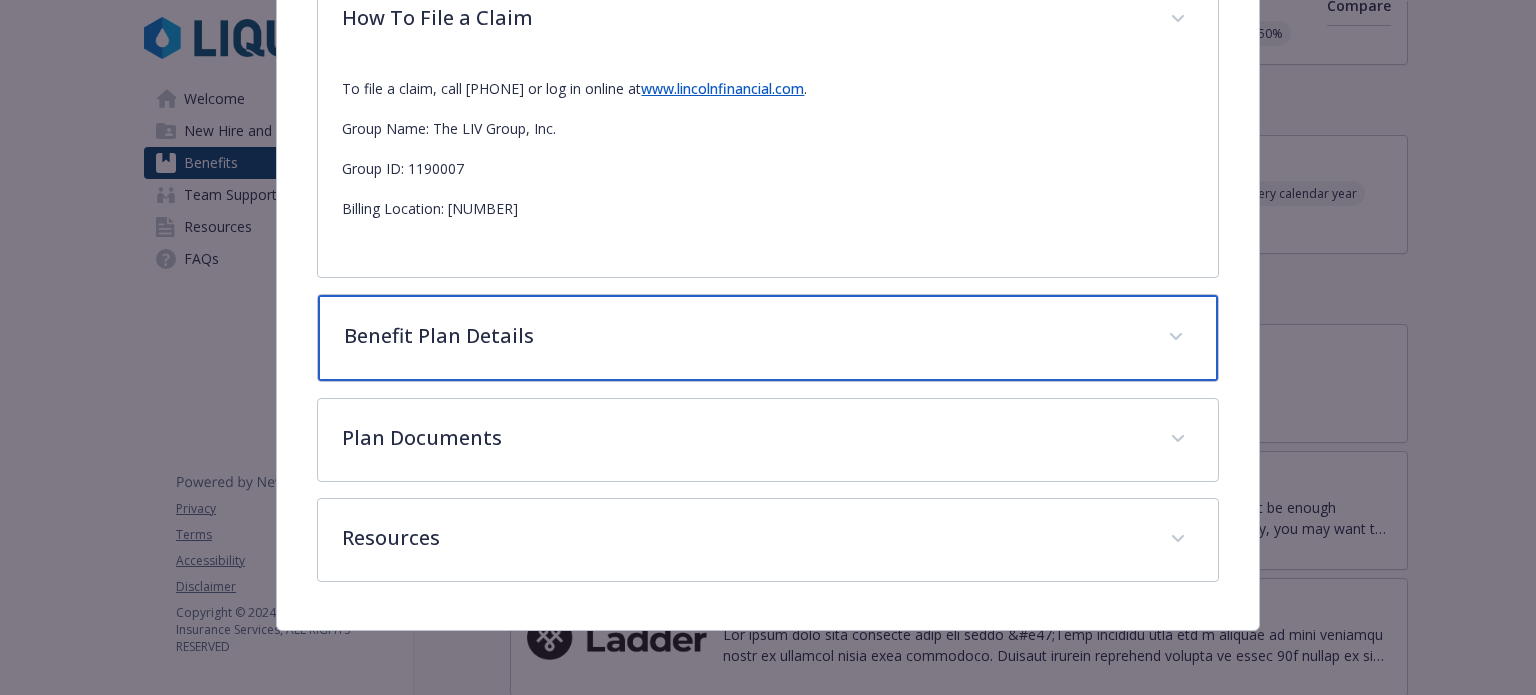scroll, scrollTop: 749, scrollLeft: 0, axis: vertical 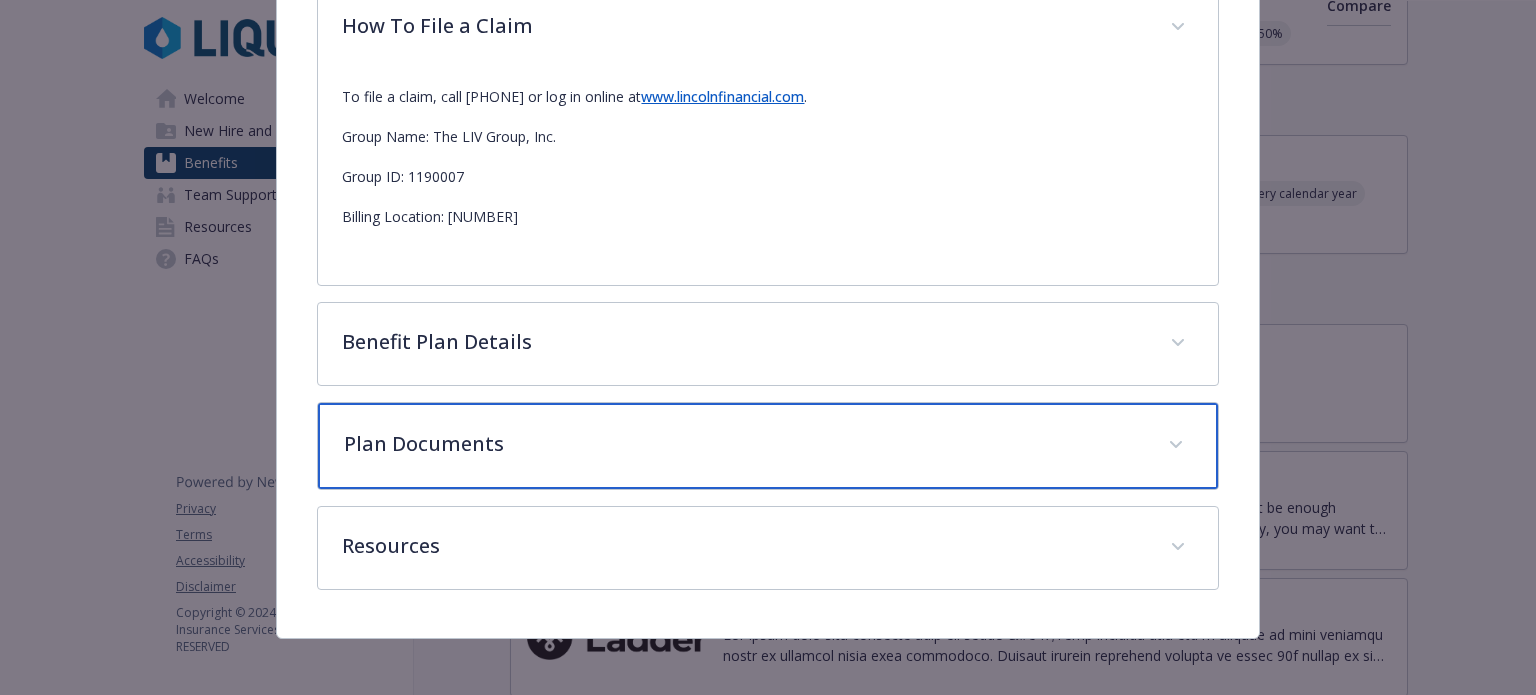 click on "Plan Documents" at bounding box center [743, 444] 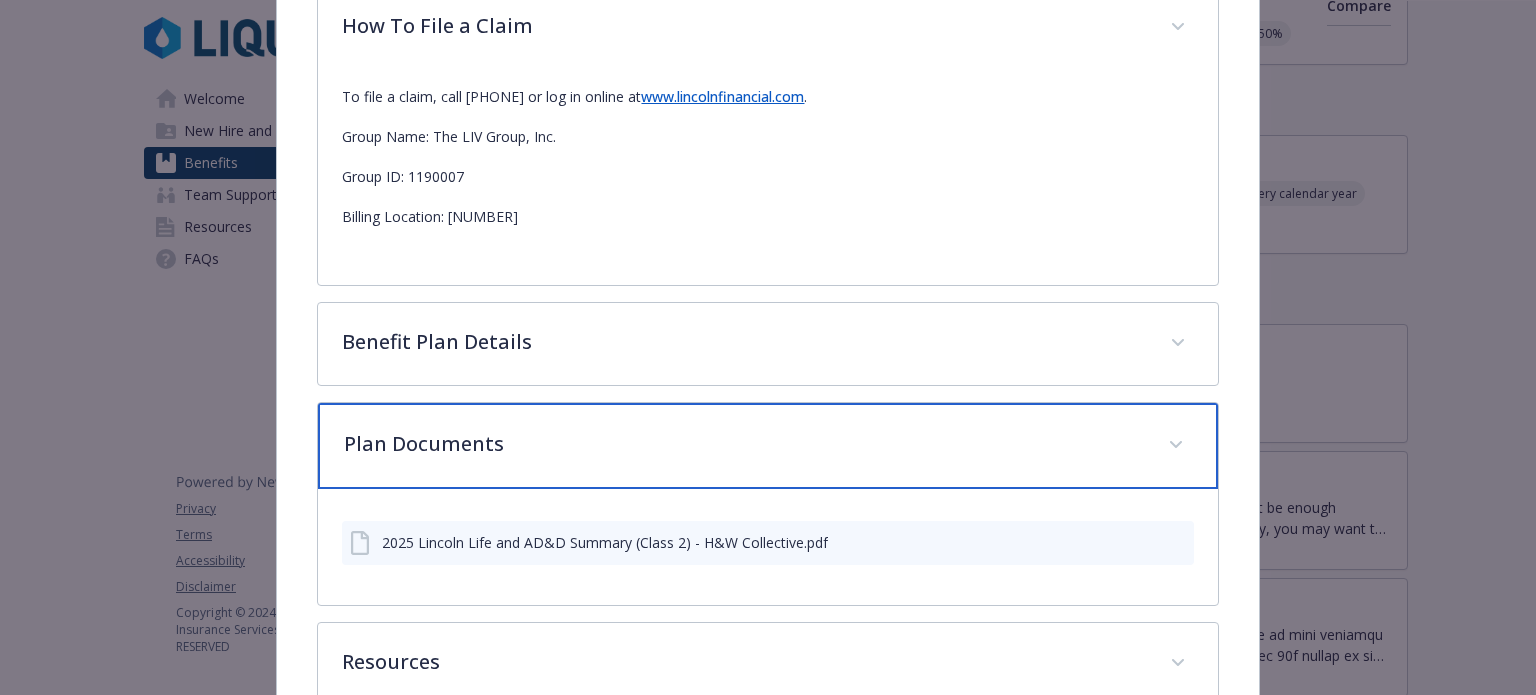 scroll, scrollTop: 849, scrollLeft: 0, axis: vertical 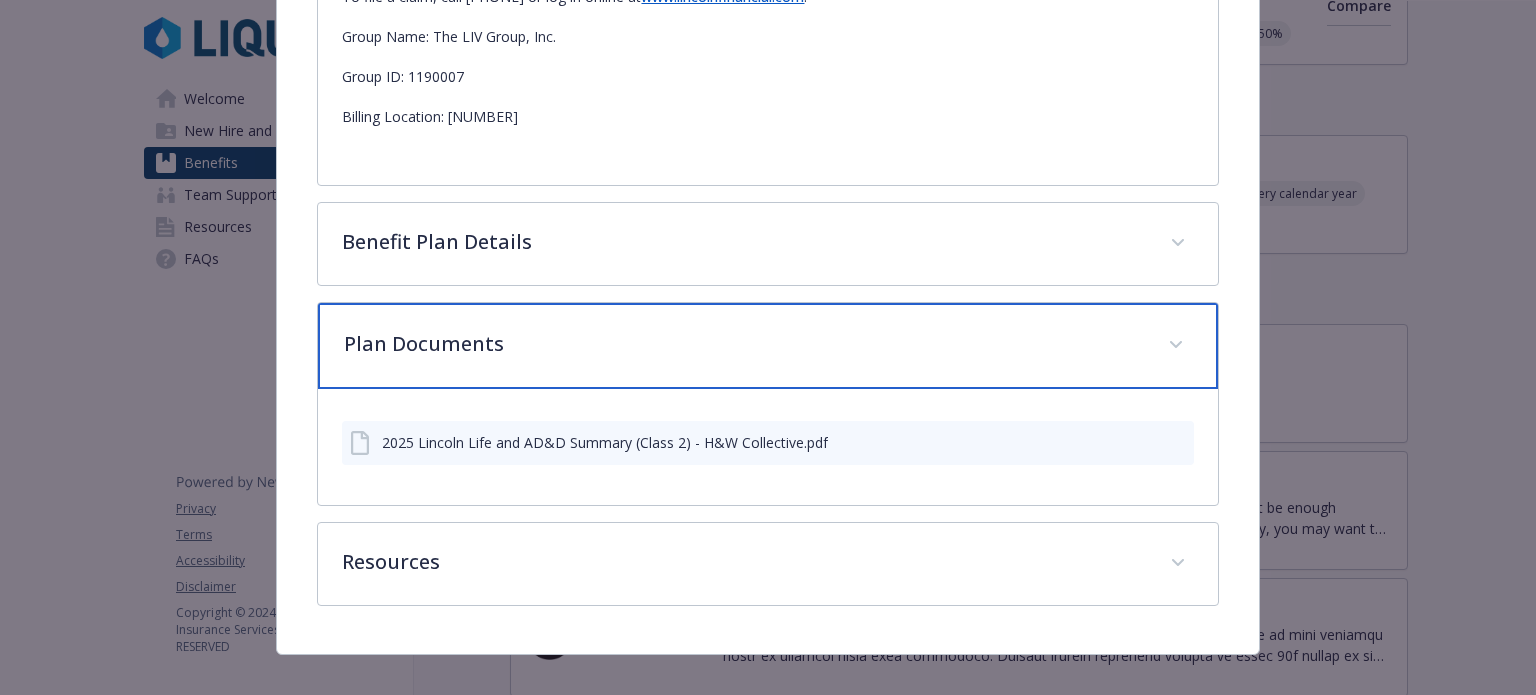 click on "Plan Documents" at bounding box center [743, 344] 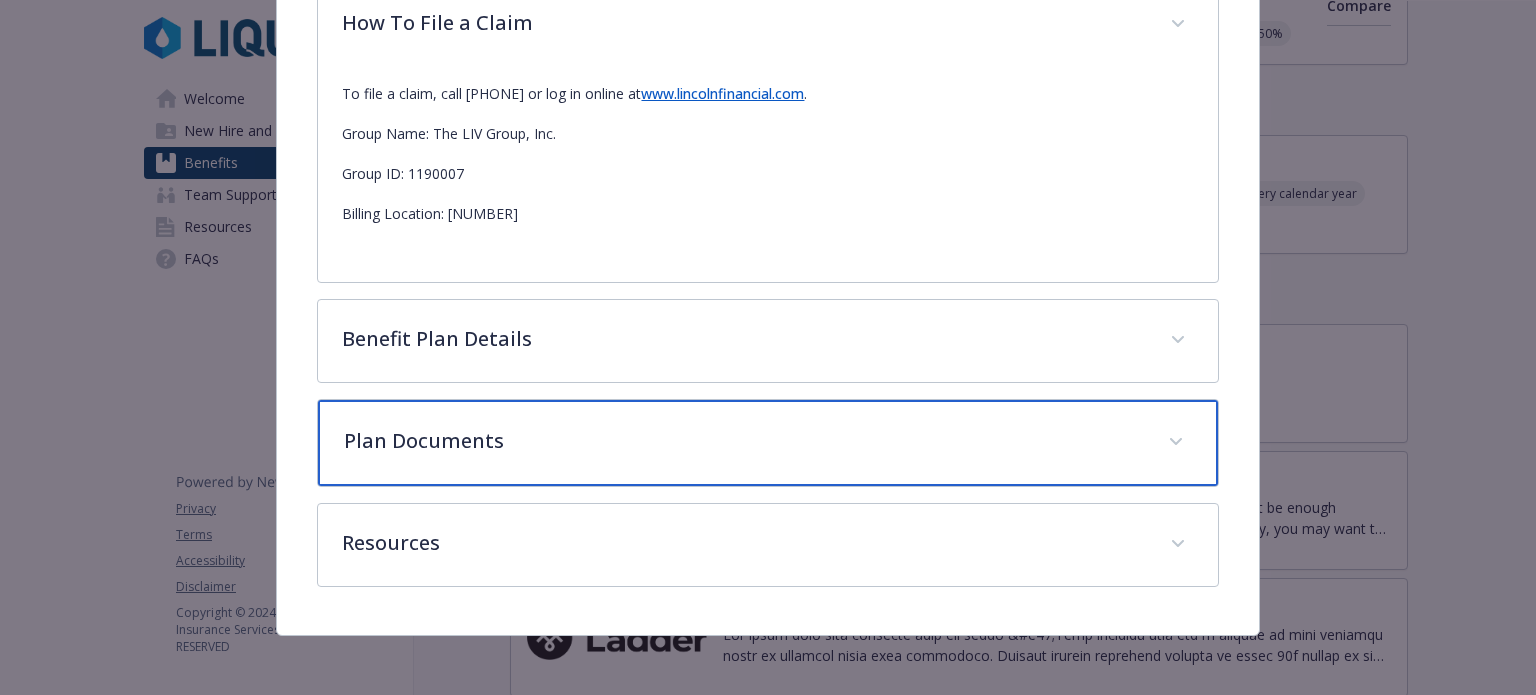 scroll, scrollTop: 749, scrollLeft: 0, axis: vertical 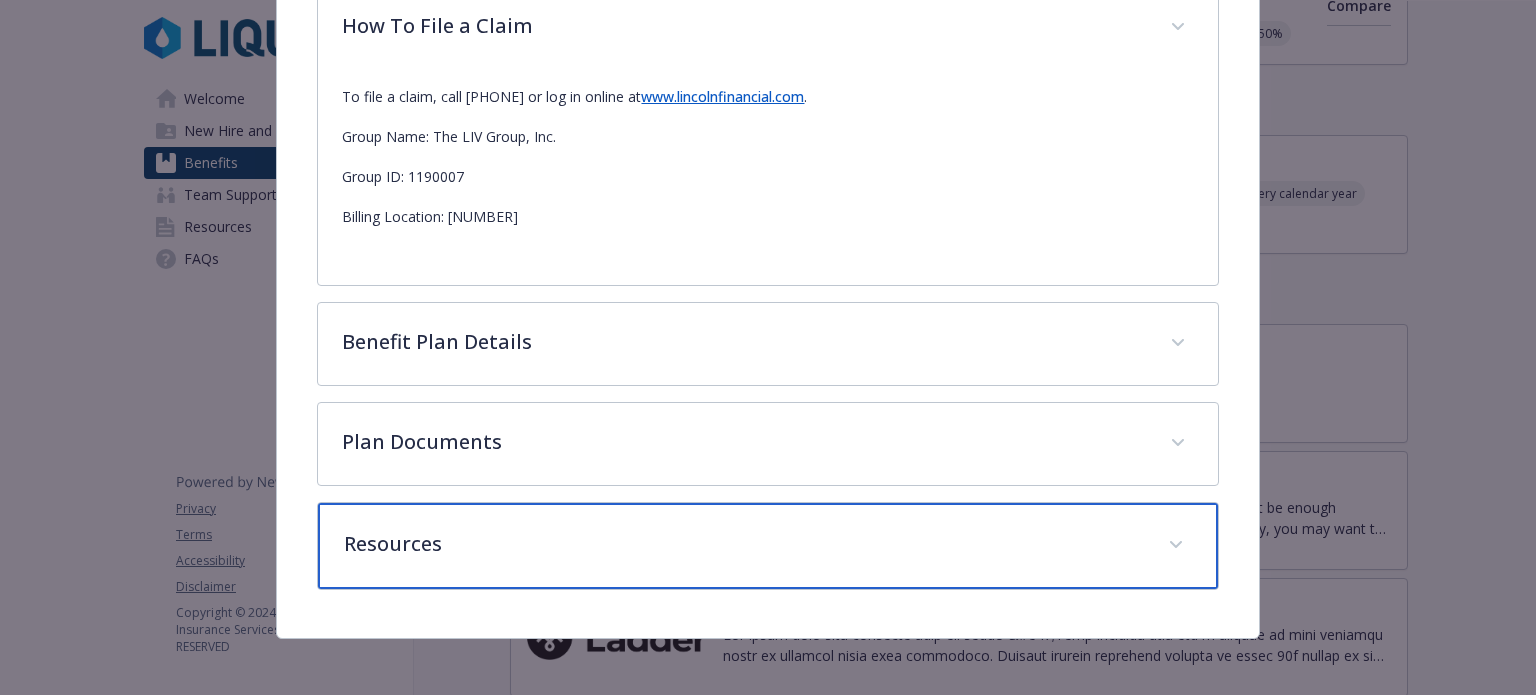 click on "Resources" at bounding box center [767, 546] 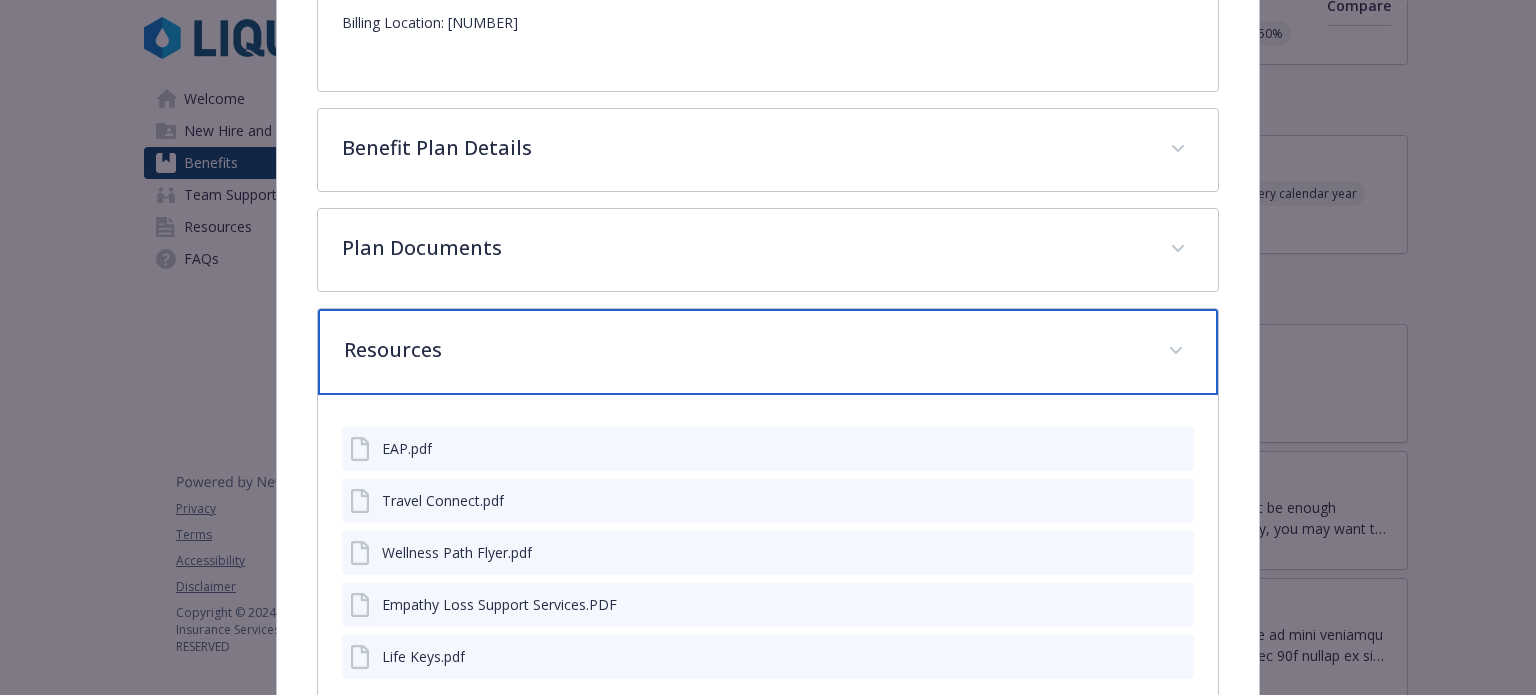 scroll, scrollTop: 949, scrollLeft: 0, axis: vertical 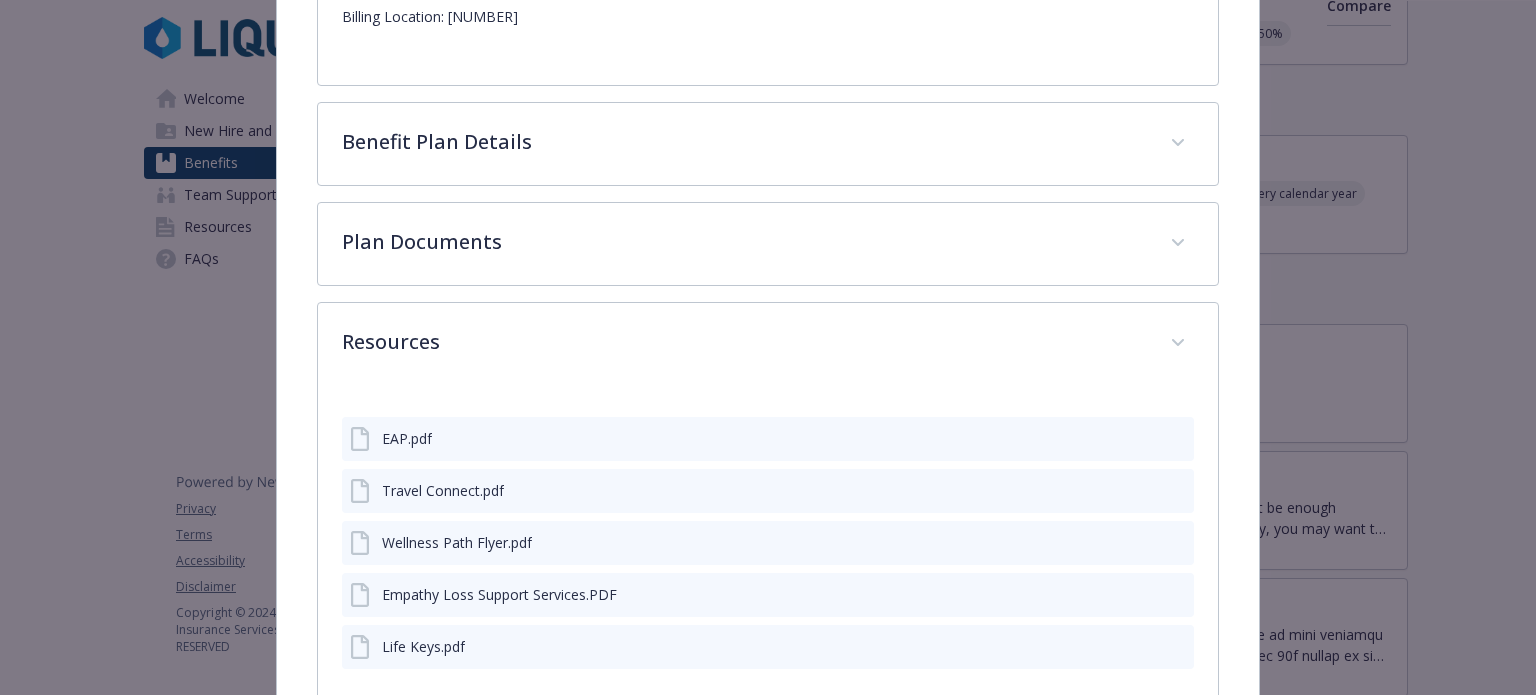 click on "EAP.pdf Travel Connect.pdf Wellness Path Flyer.pdf Empathy Loss Support Services.PDF Life Keys.pdf" at bounding box center (767, 535) 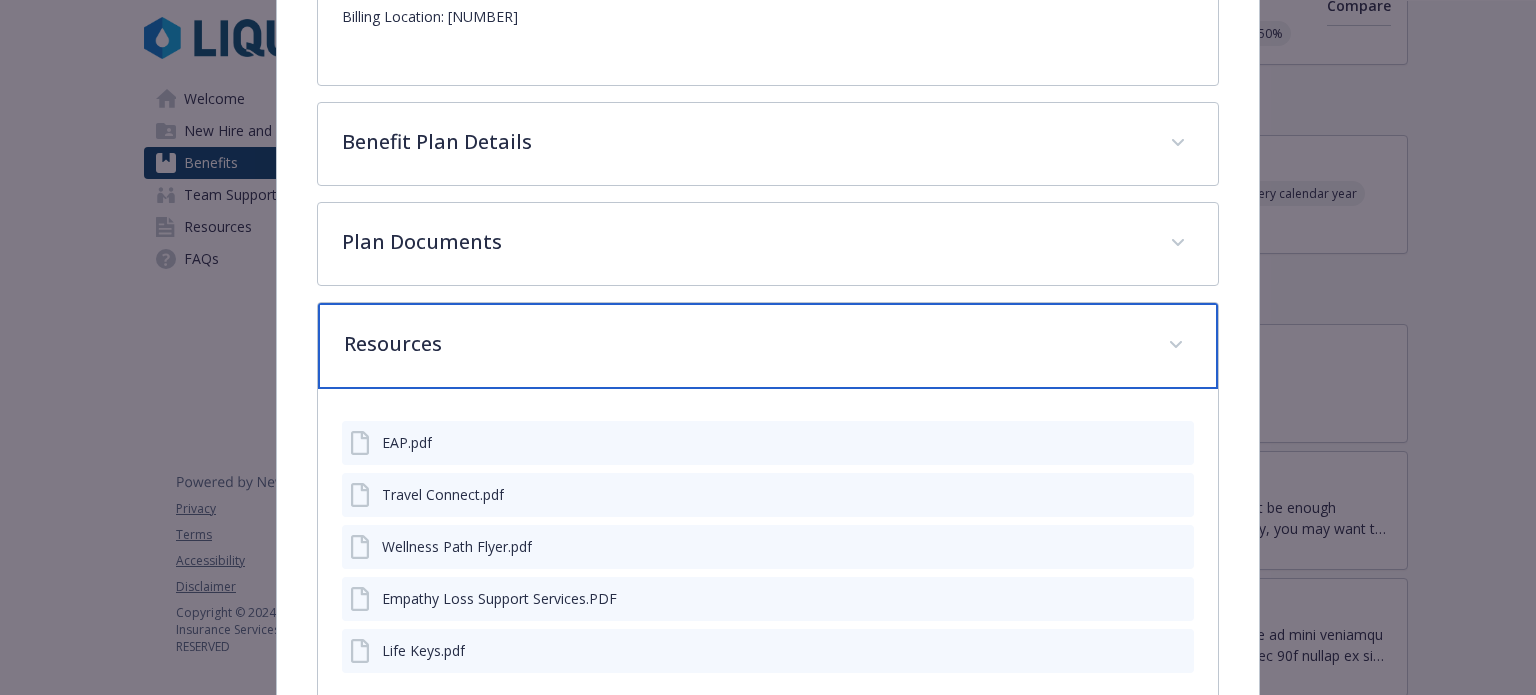click on "Resources" at bounding box center [743, 344] 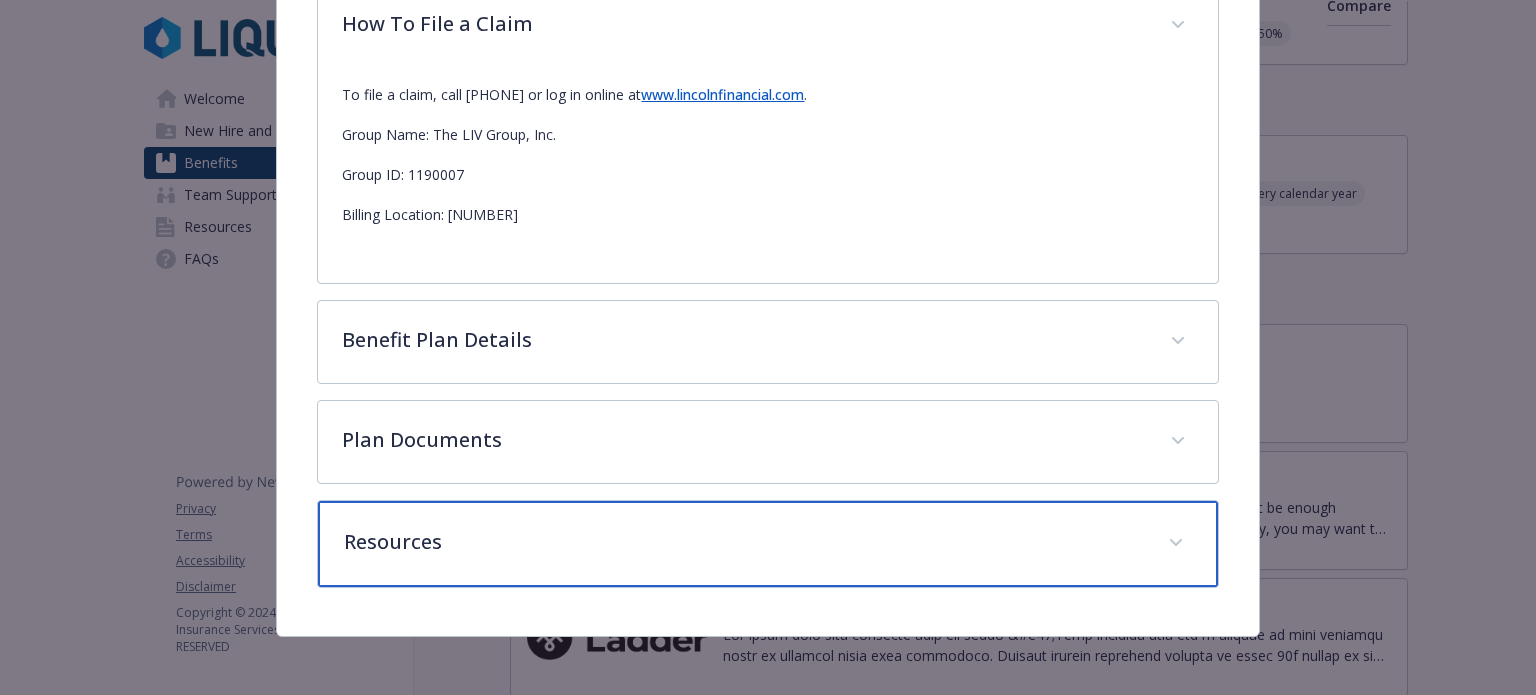 scroll, scrollTop: 749, scrollLeft: 0, axis: vertical 